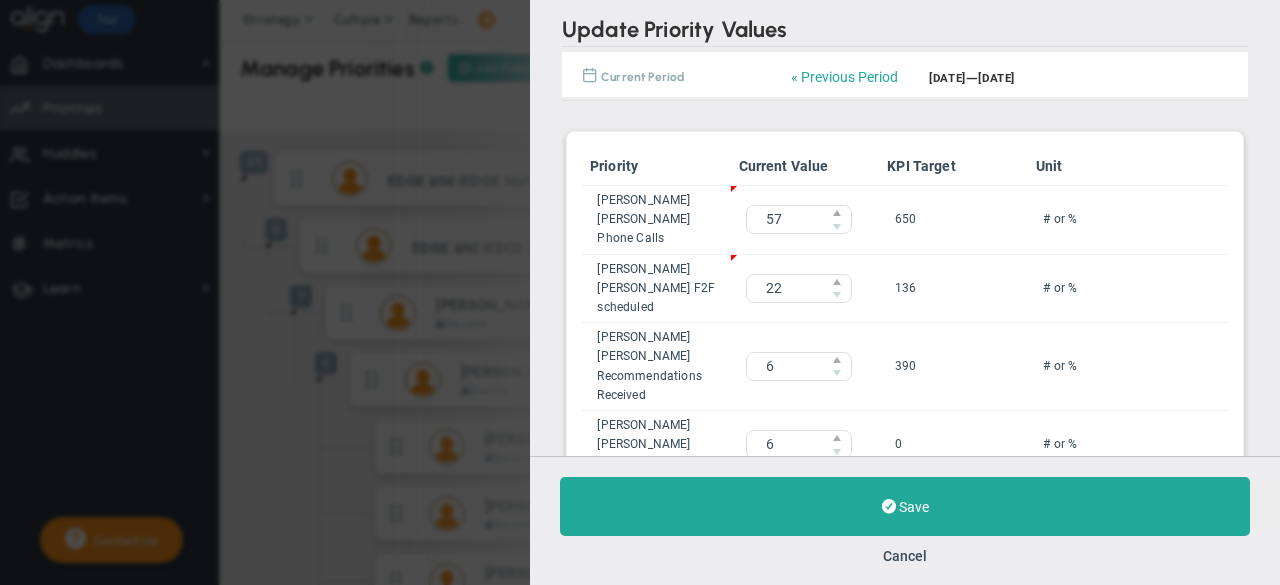 scroll, scrollTop: 0, scrollLeft: 0, axis: both 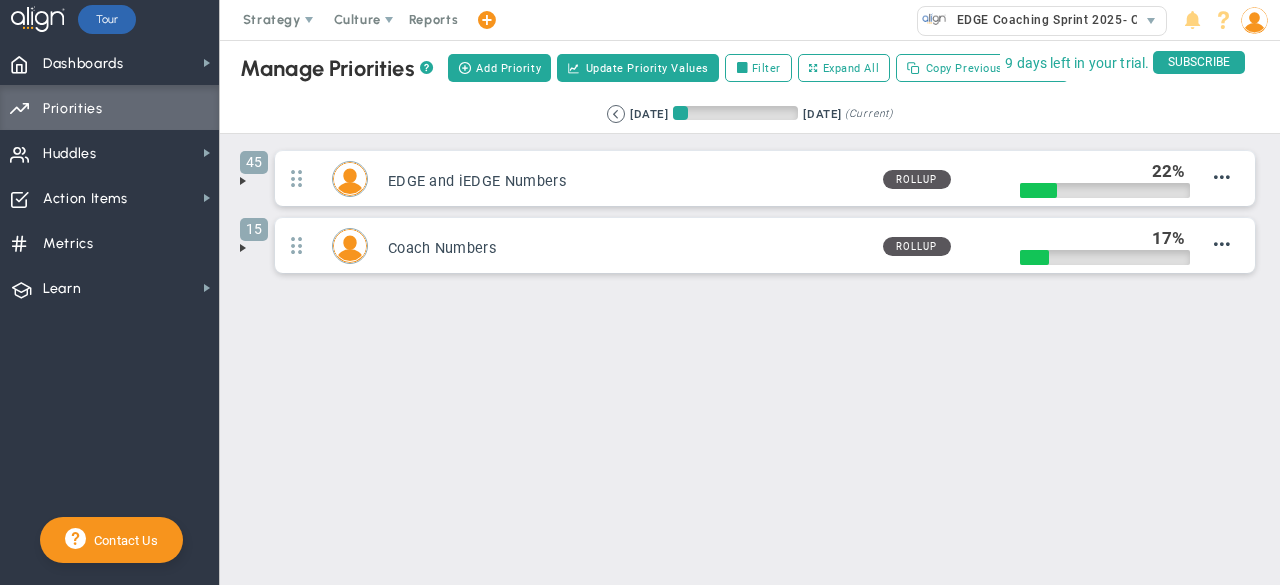 click on "Update Priority Values" at bounding box center [647, 68] 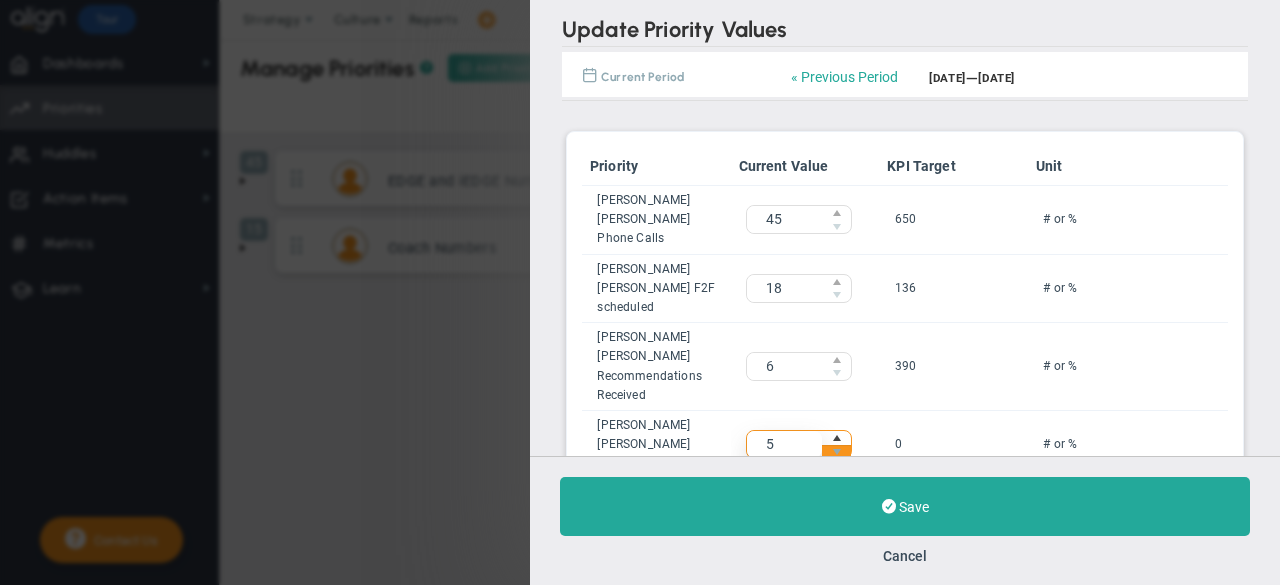 click 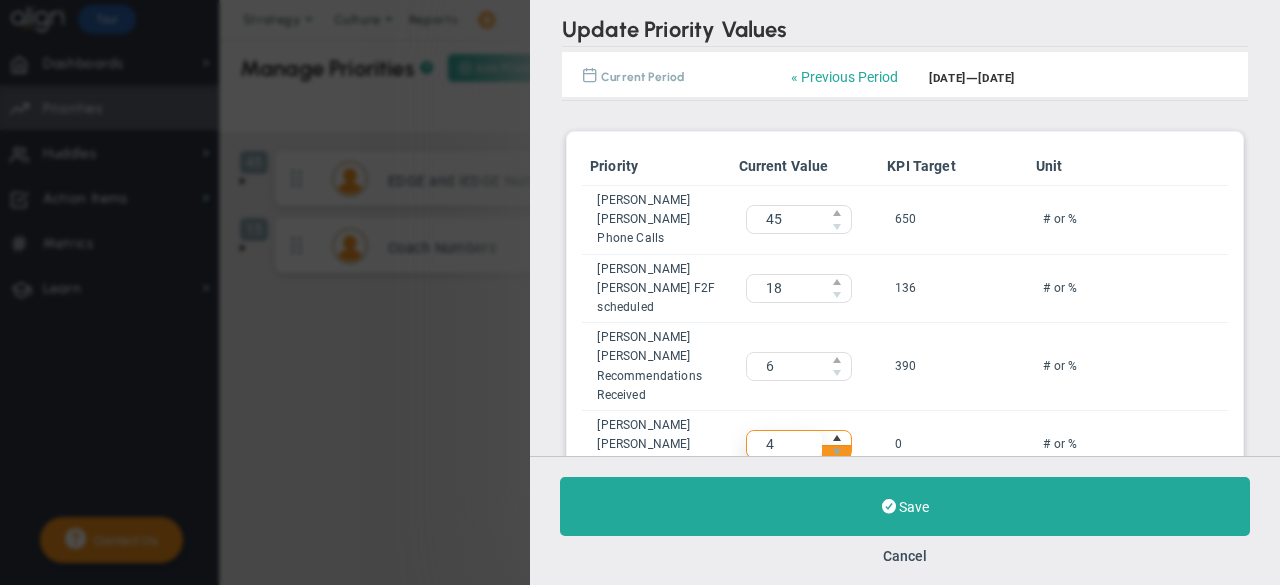 click 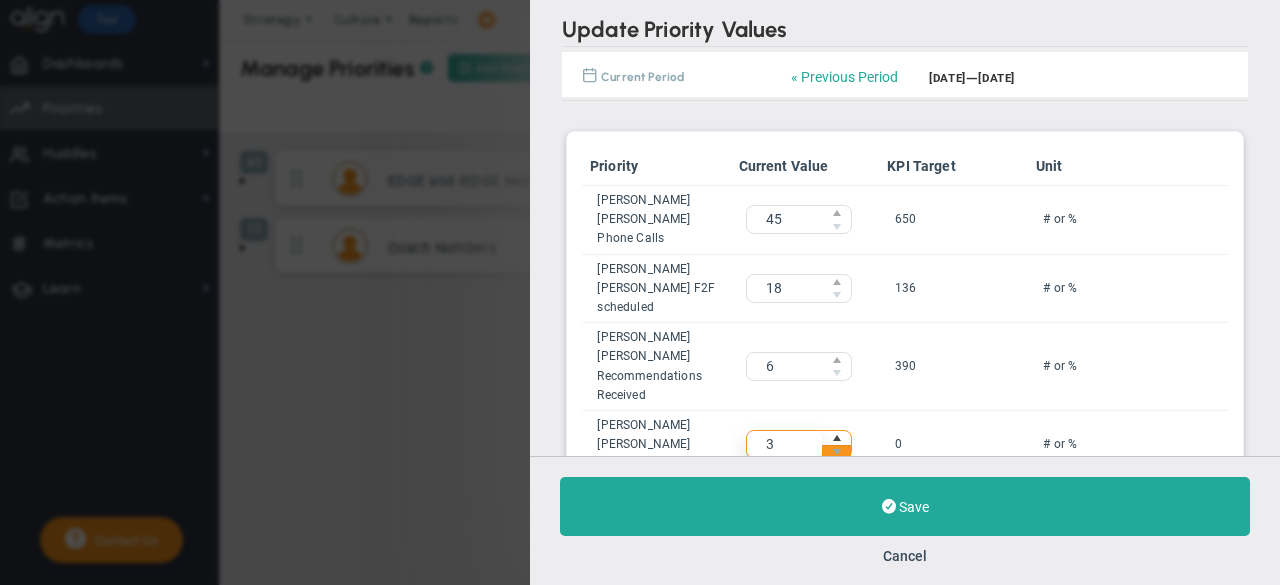click 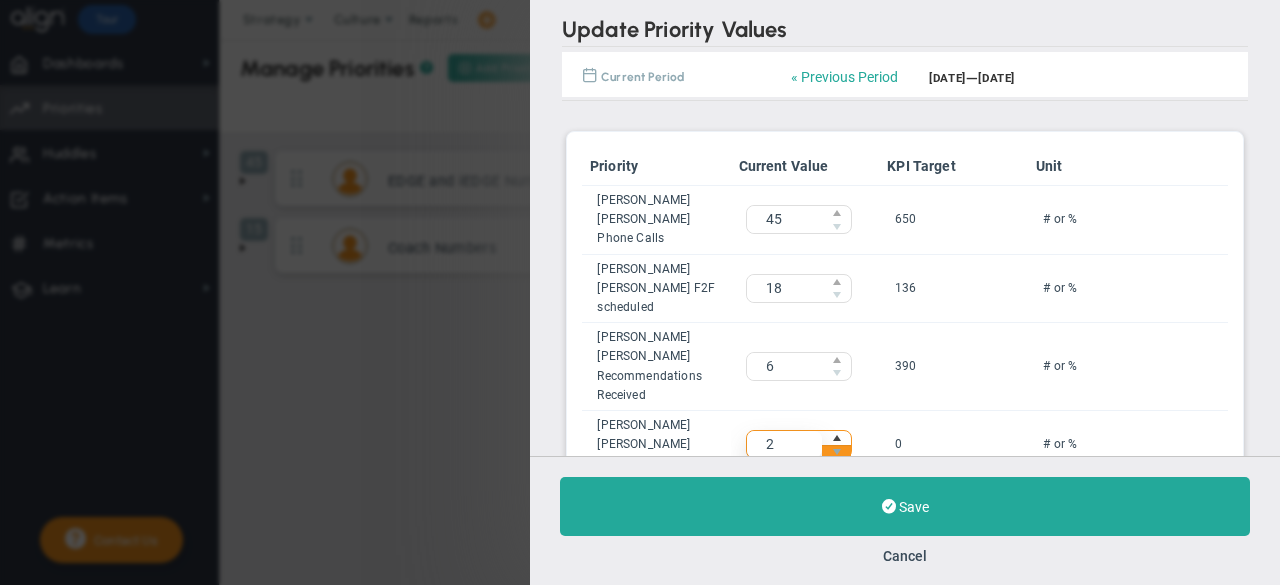 click 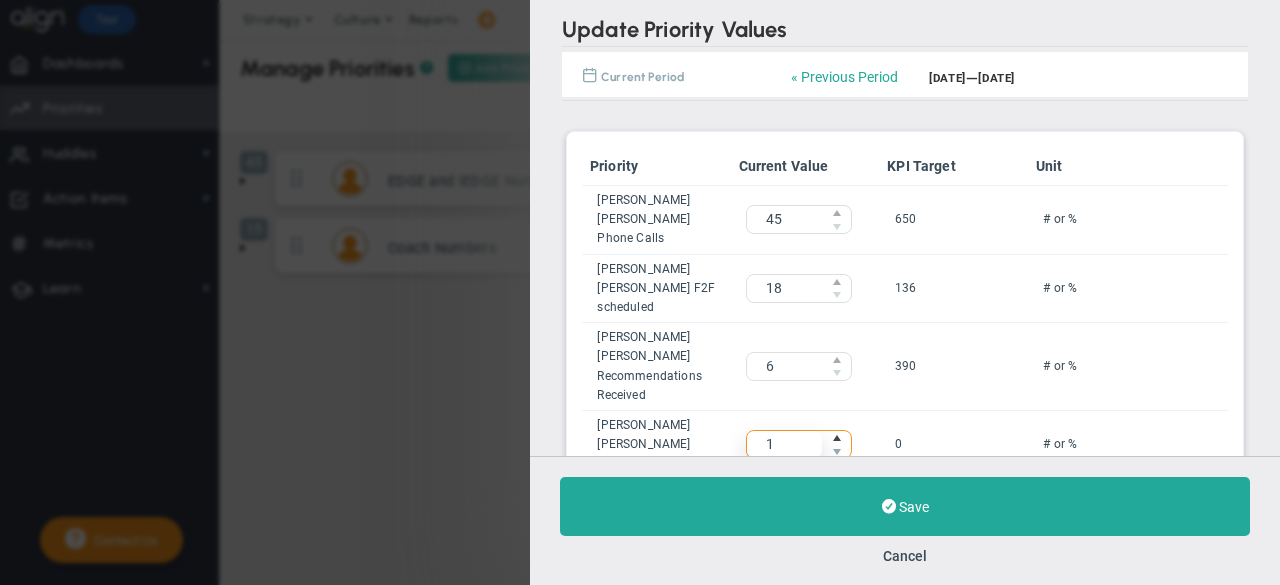 click 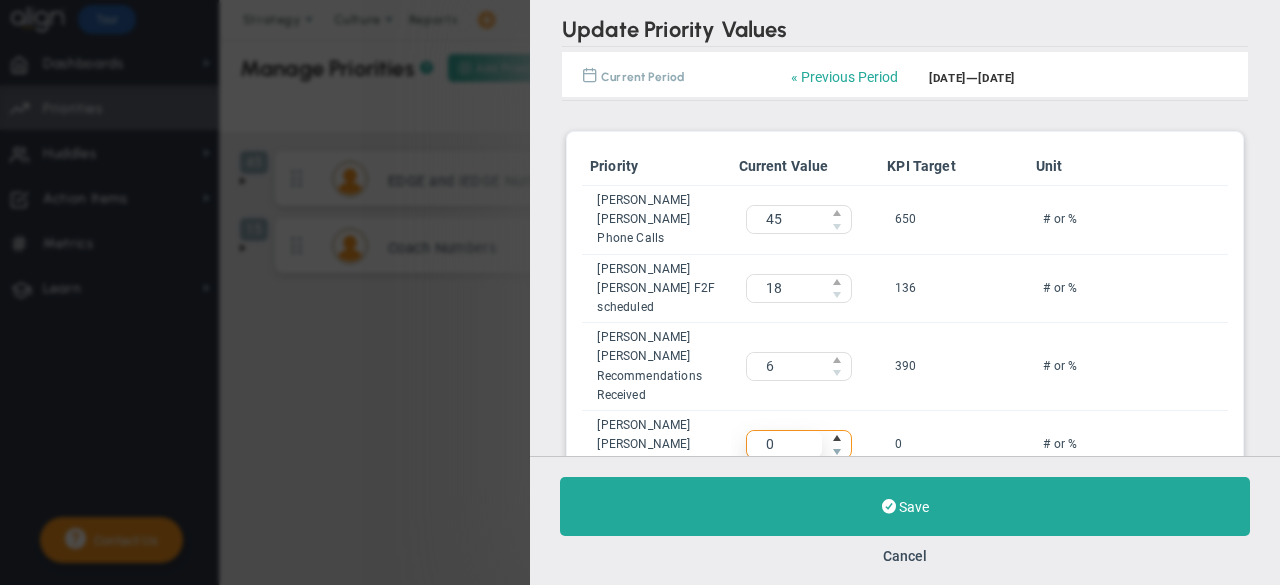 click 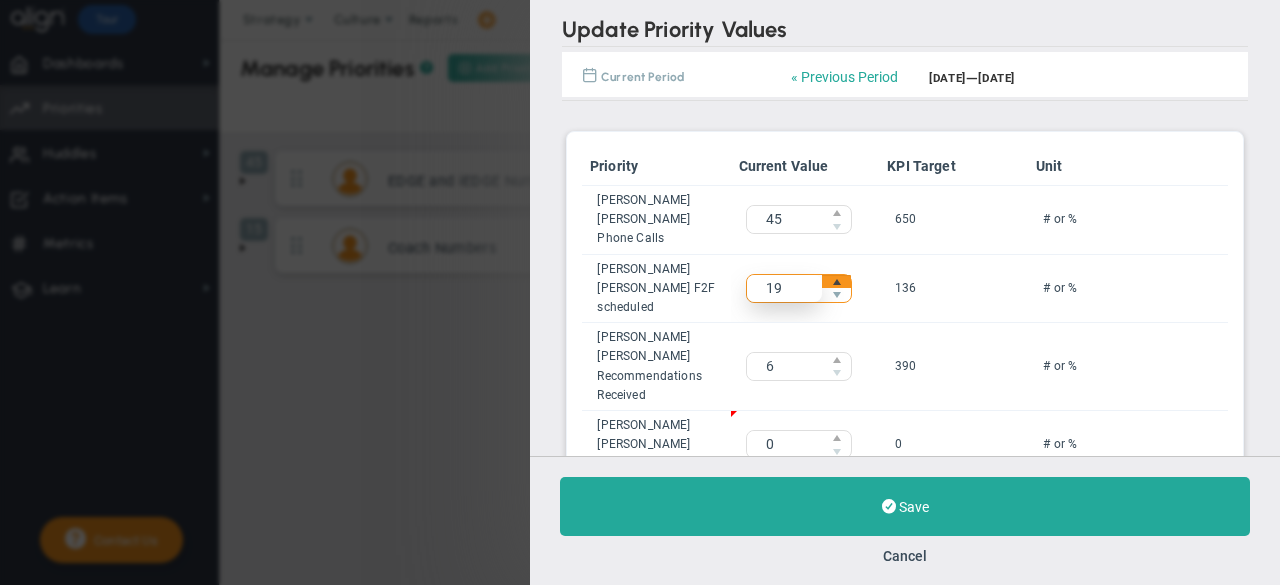 click 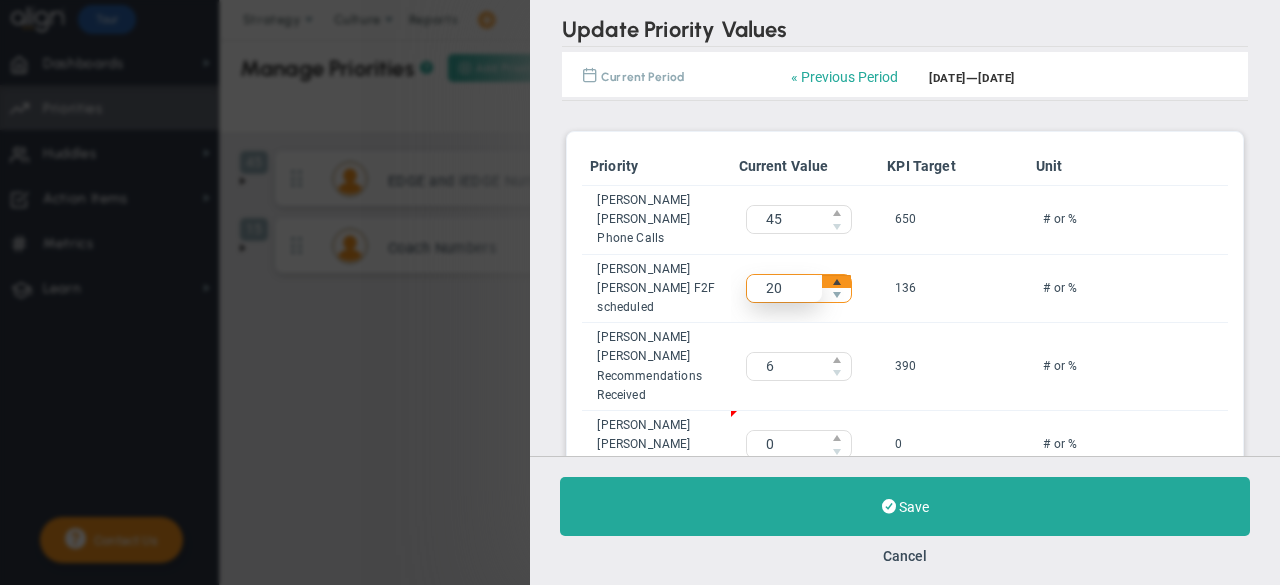 click 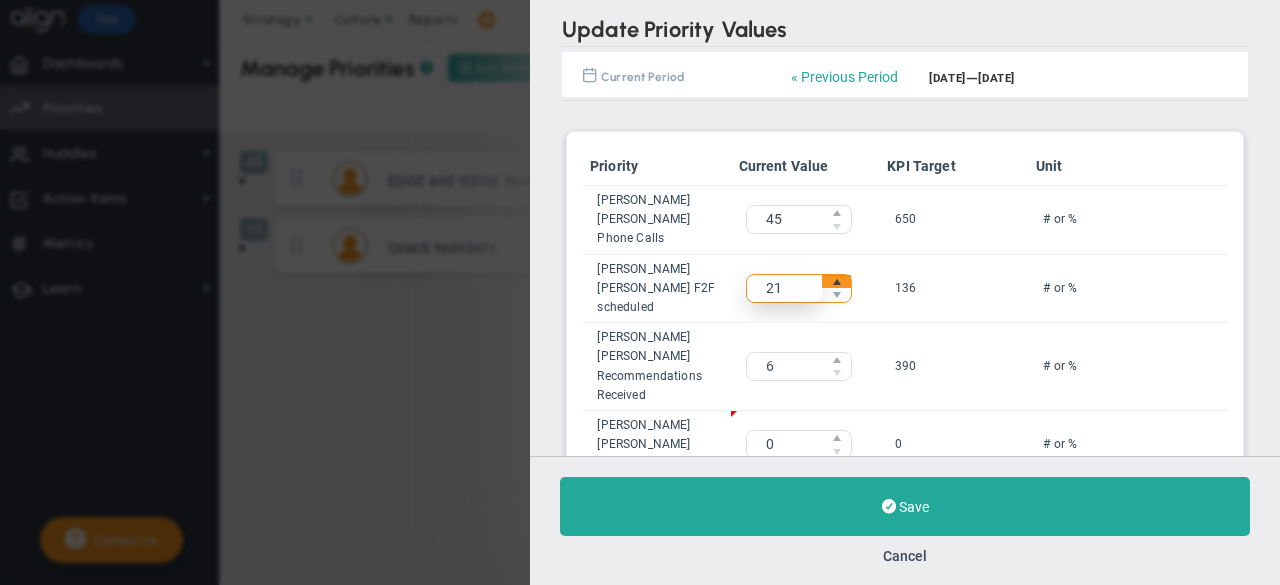 click 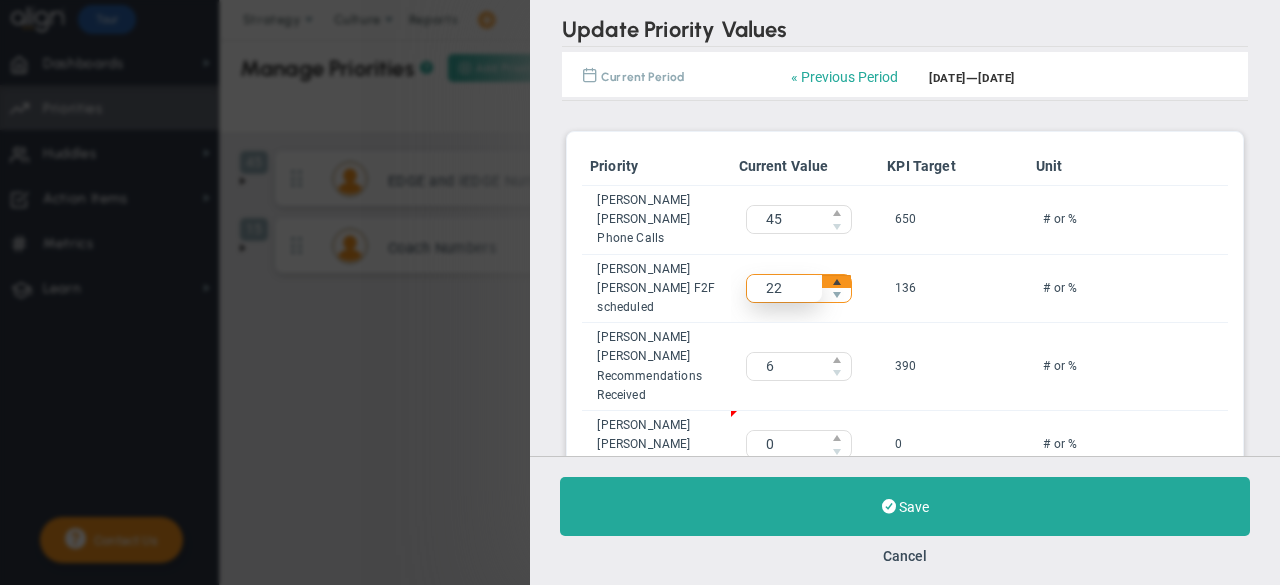 click 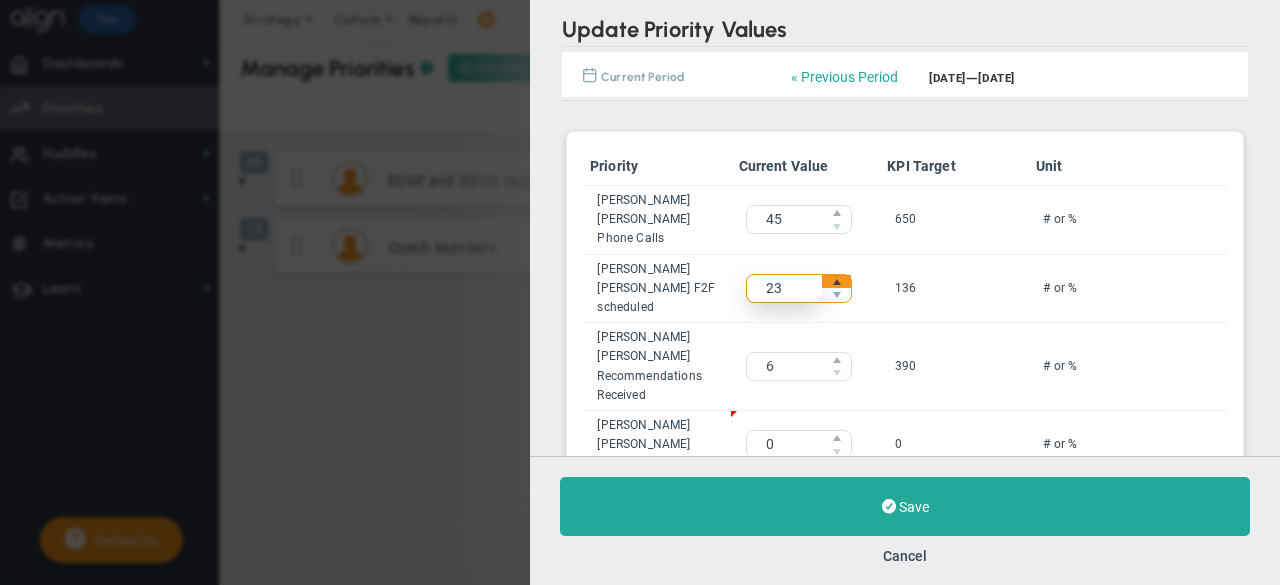 click 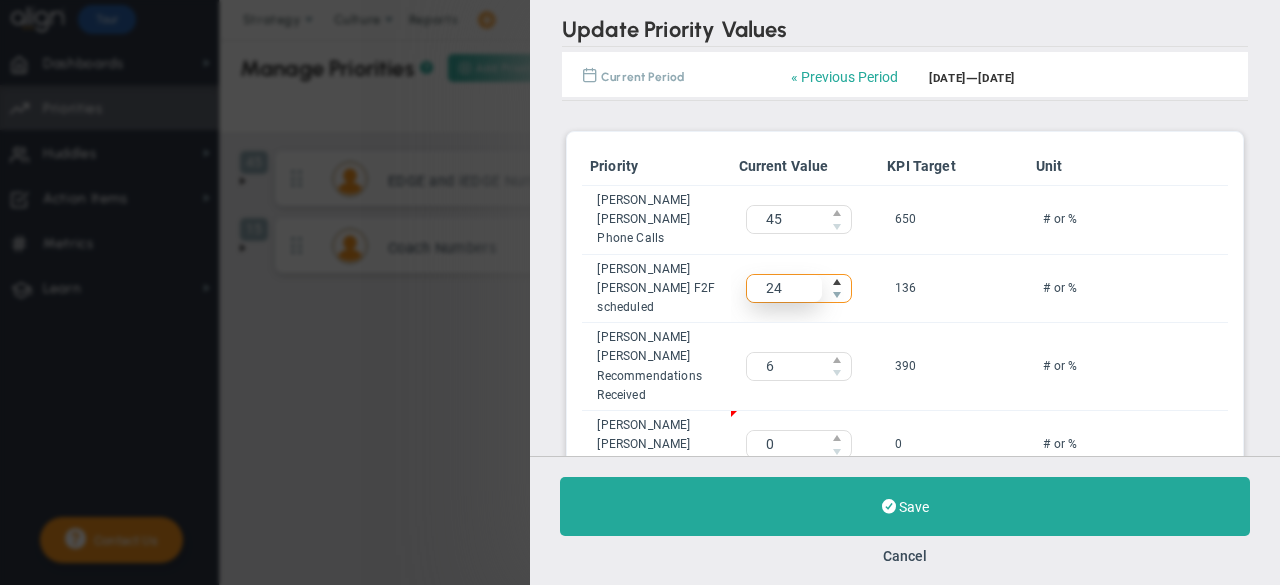 click 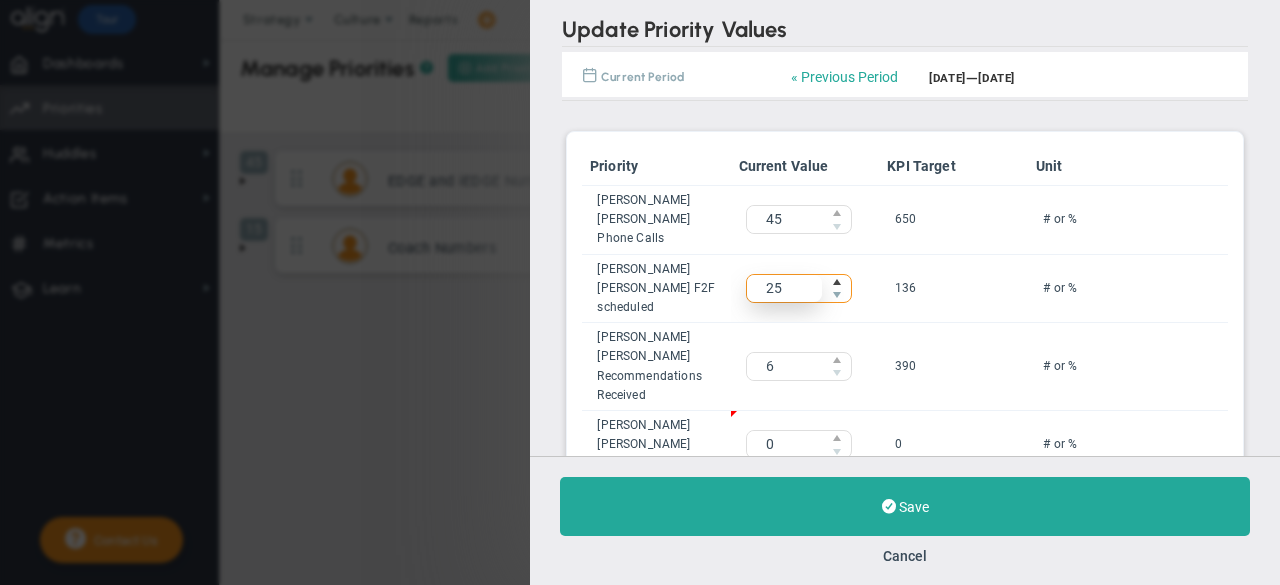 click 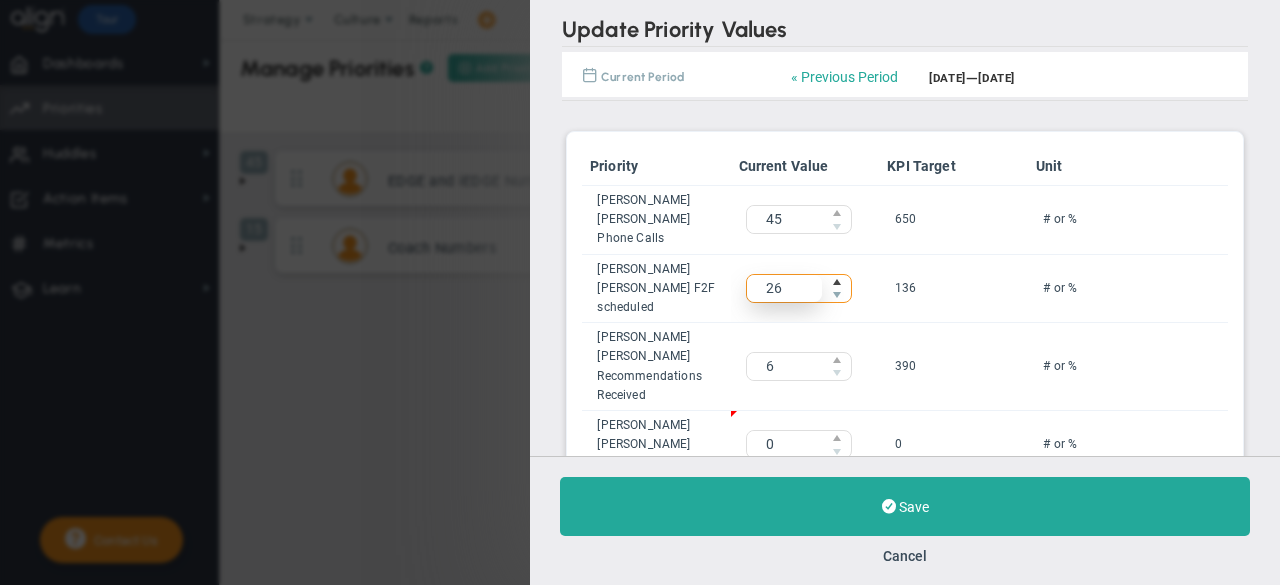 click 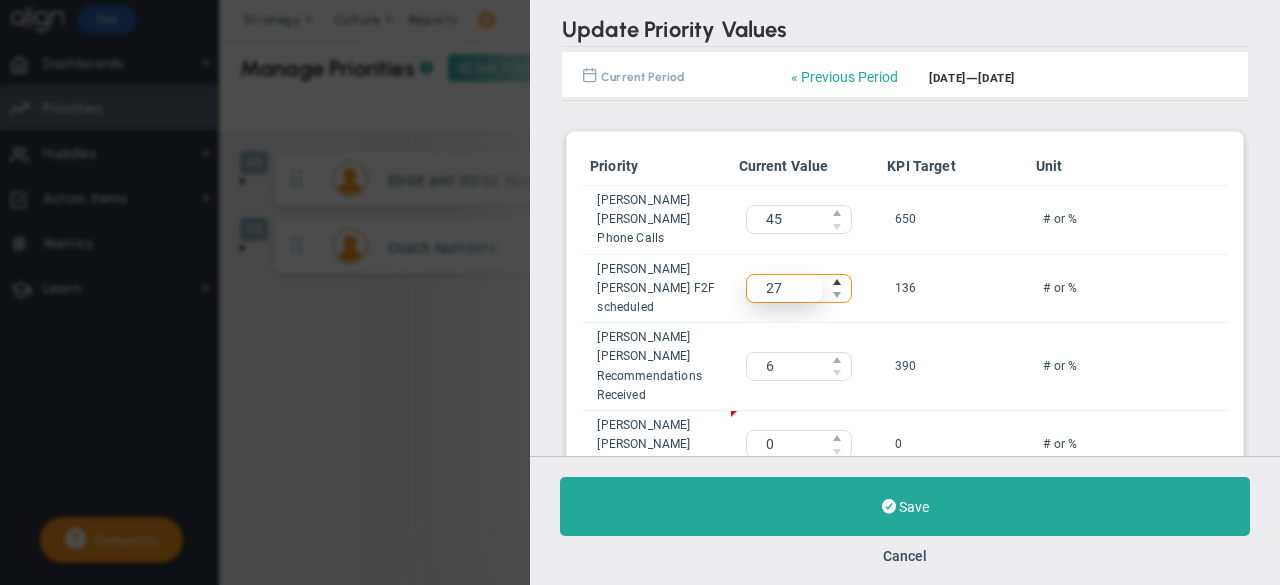 click 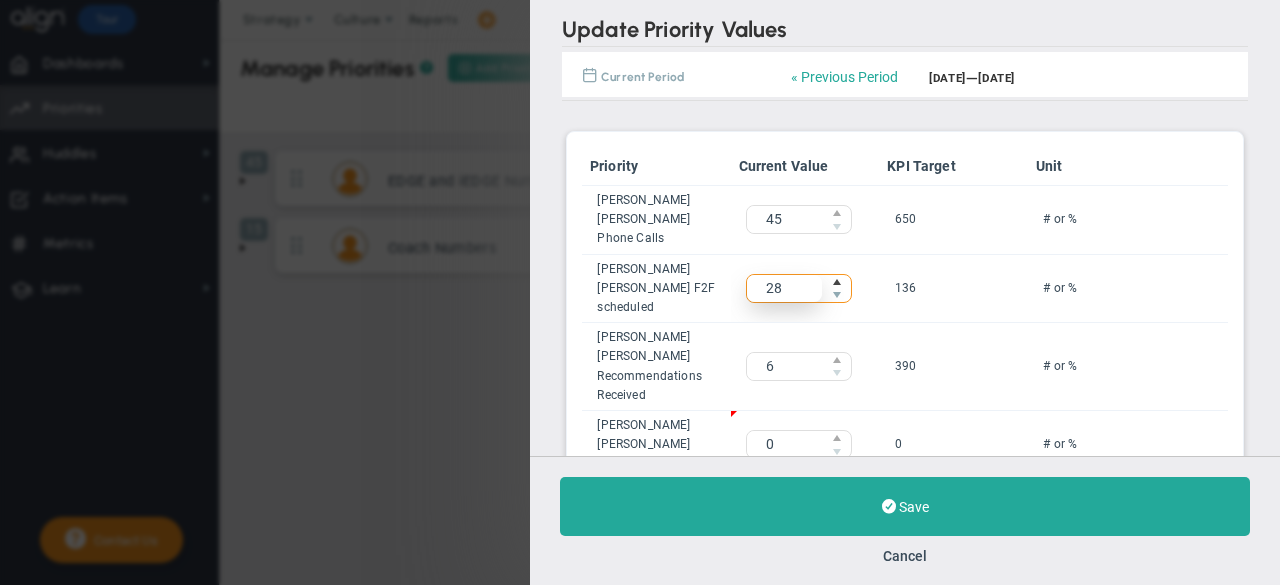 click 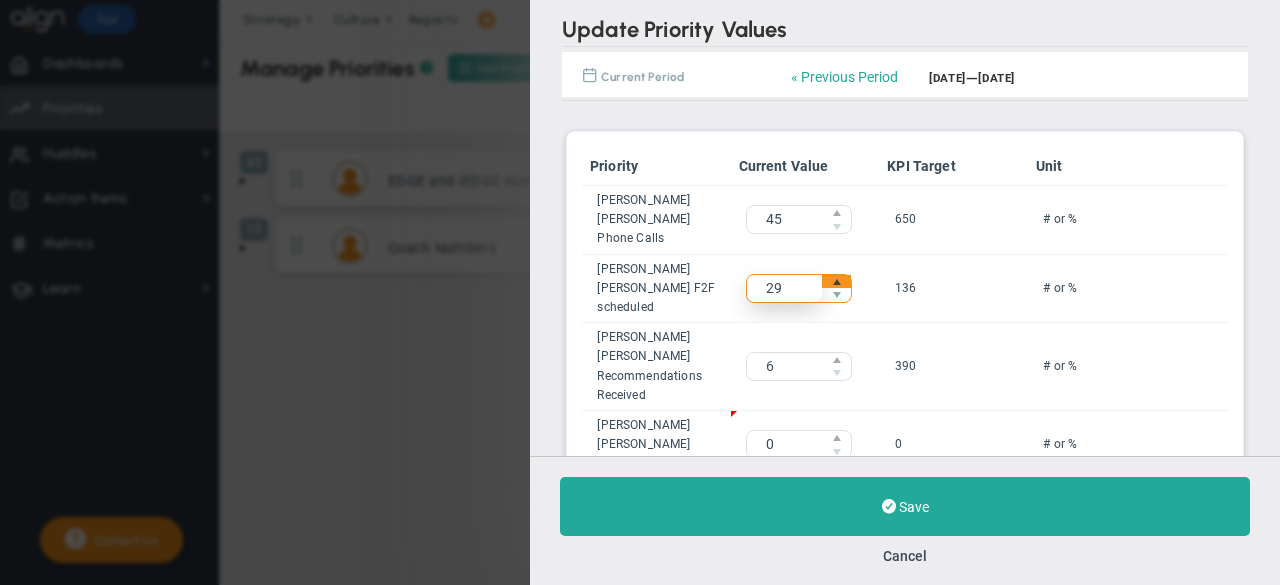 click 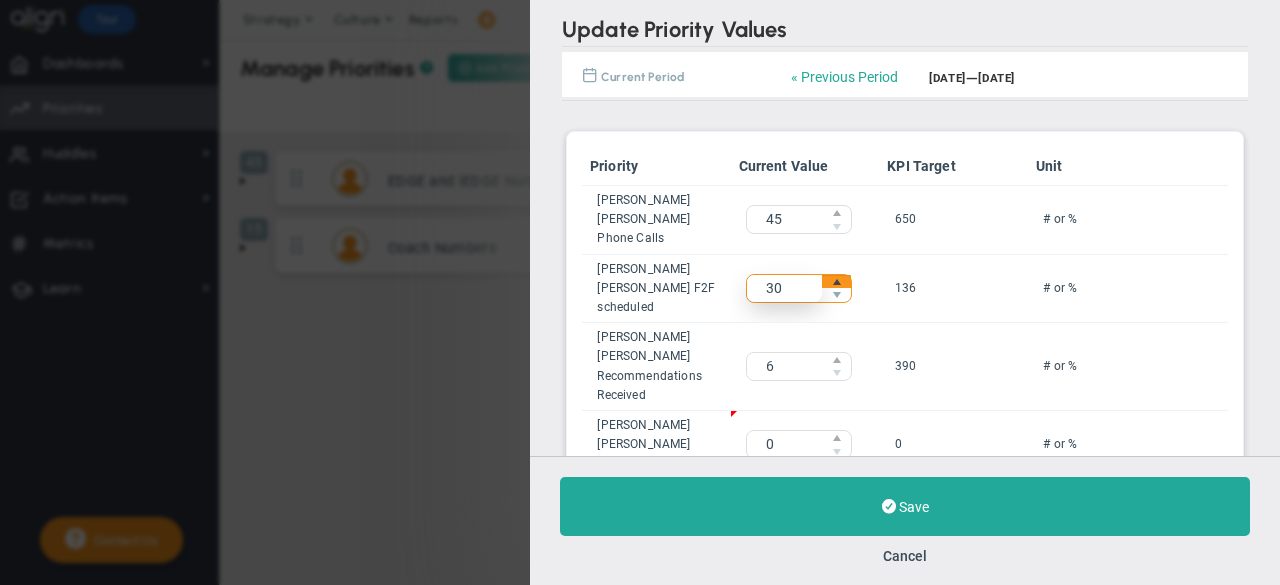 click 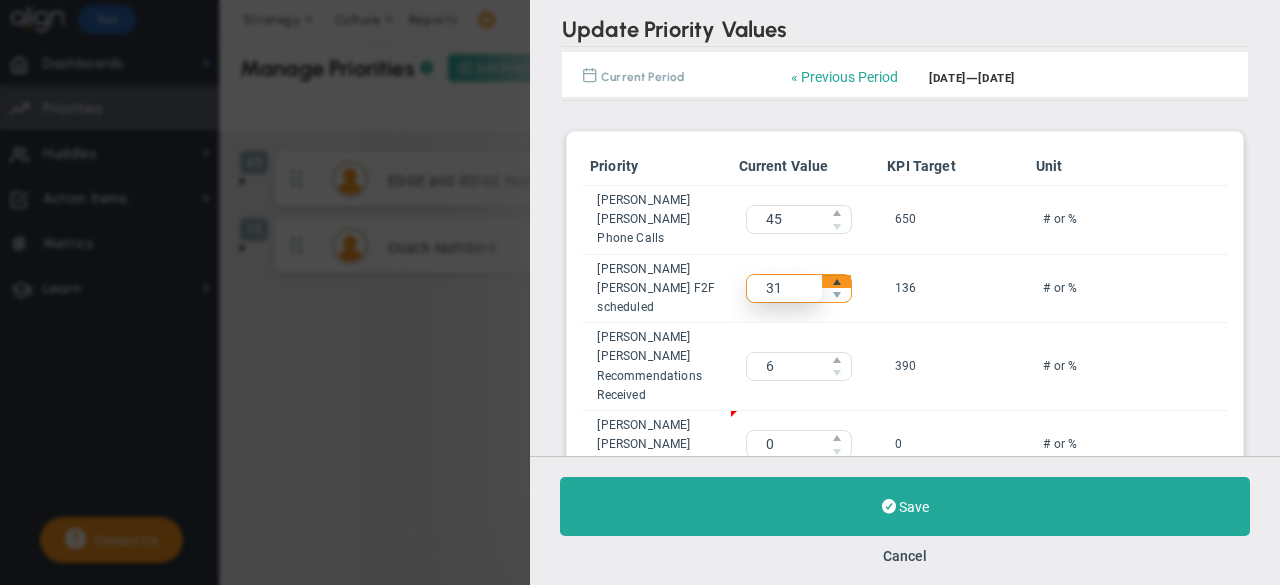 click 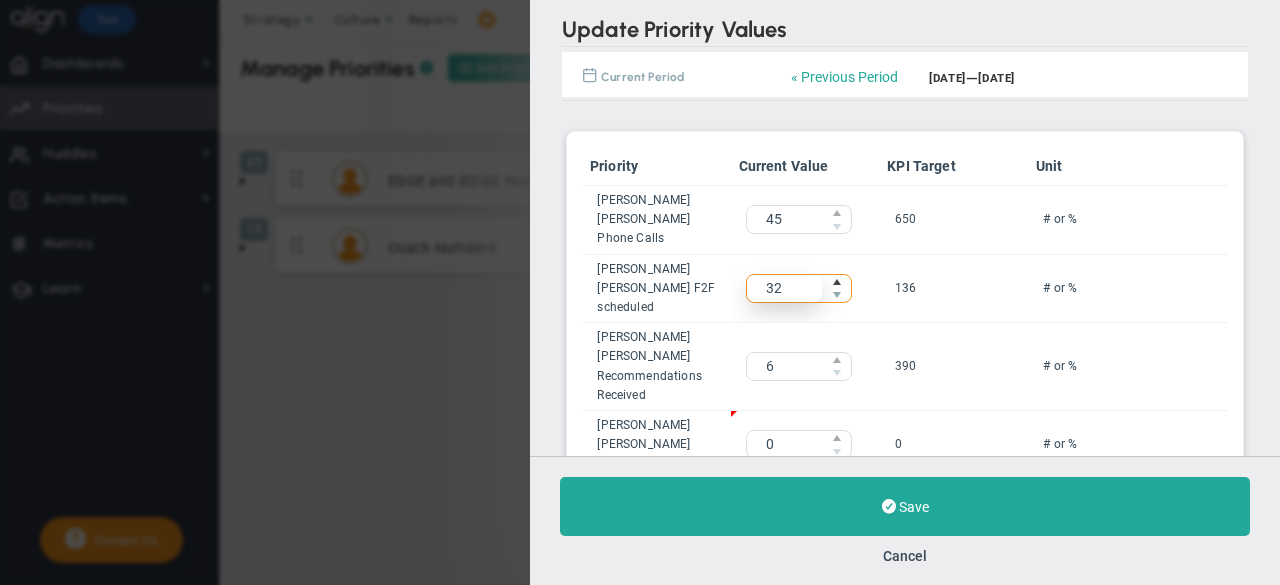 click 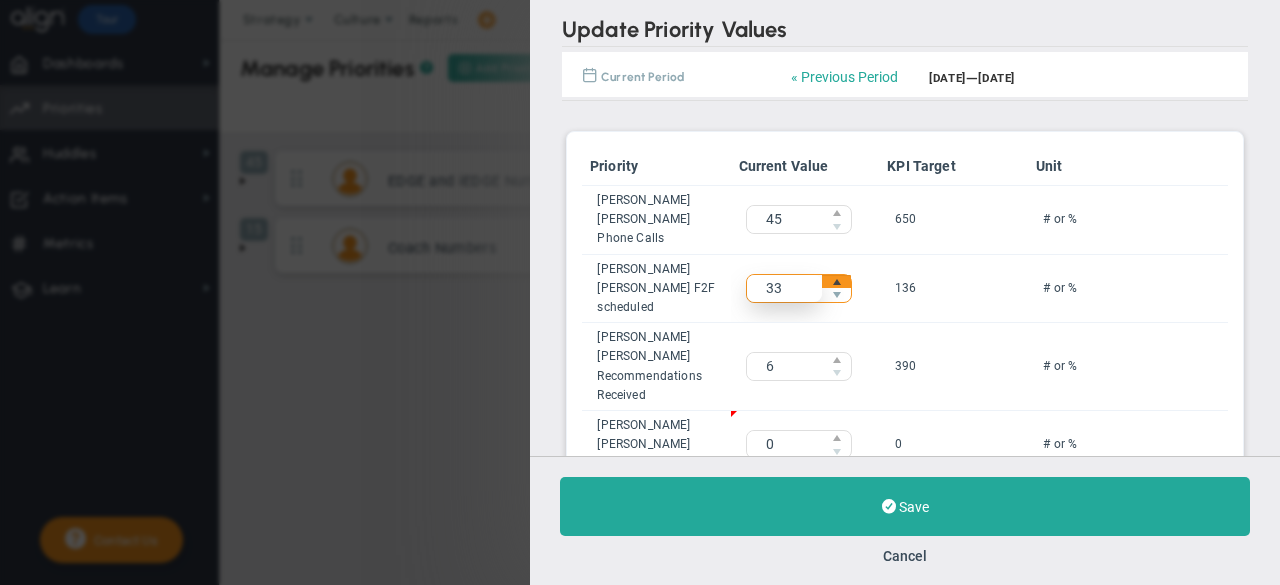 click 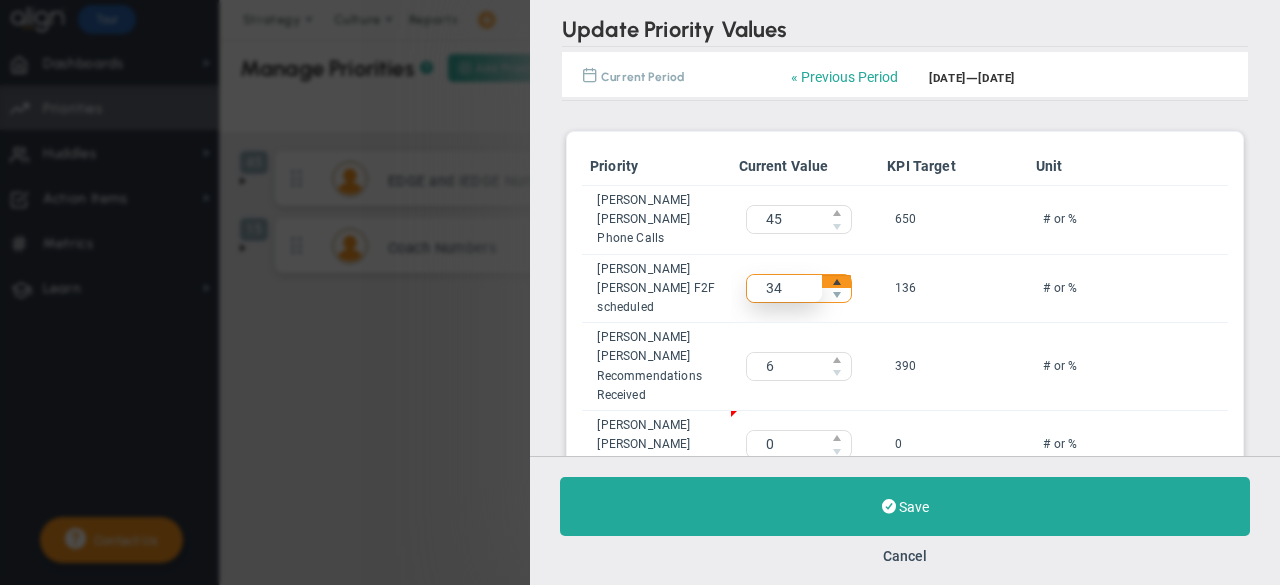 click 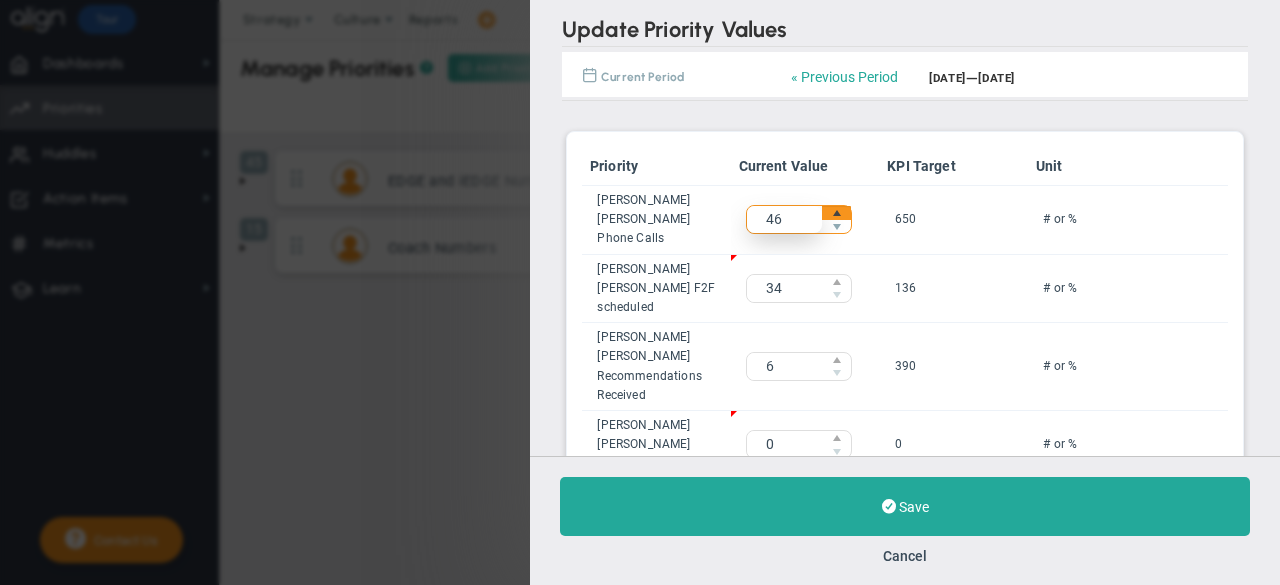 click 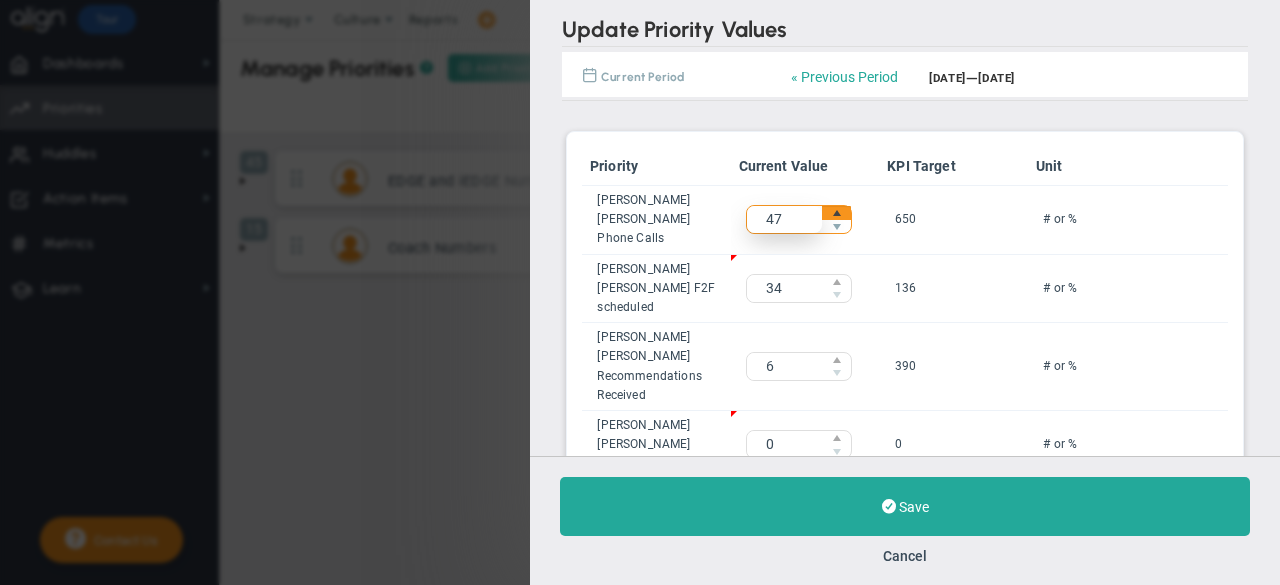 click 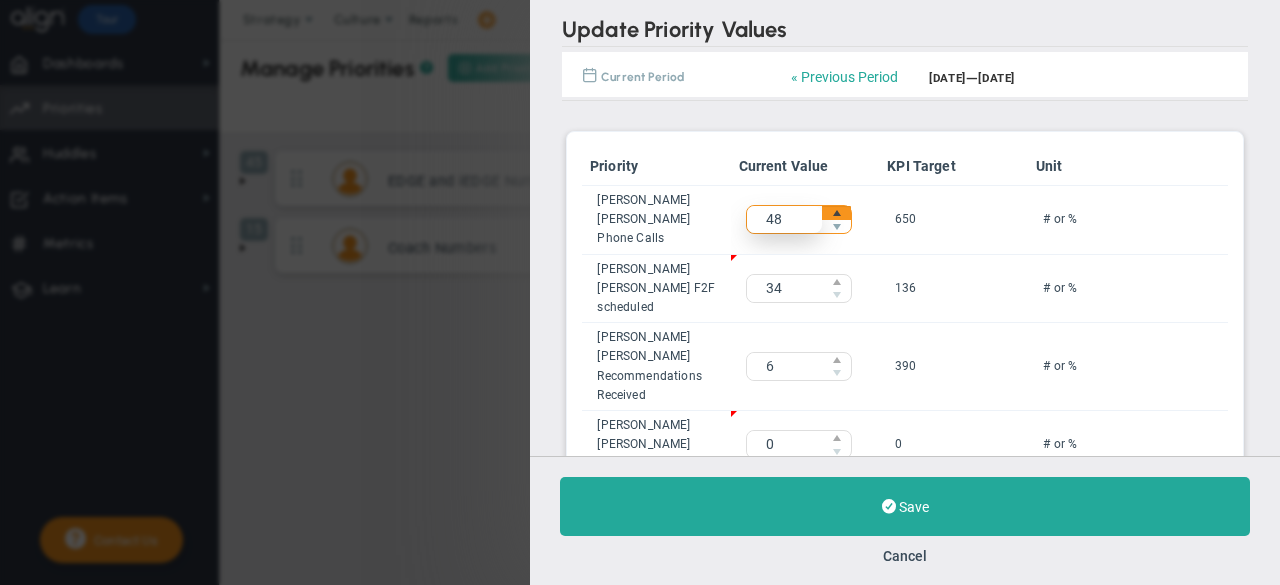 click 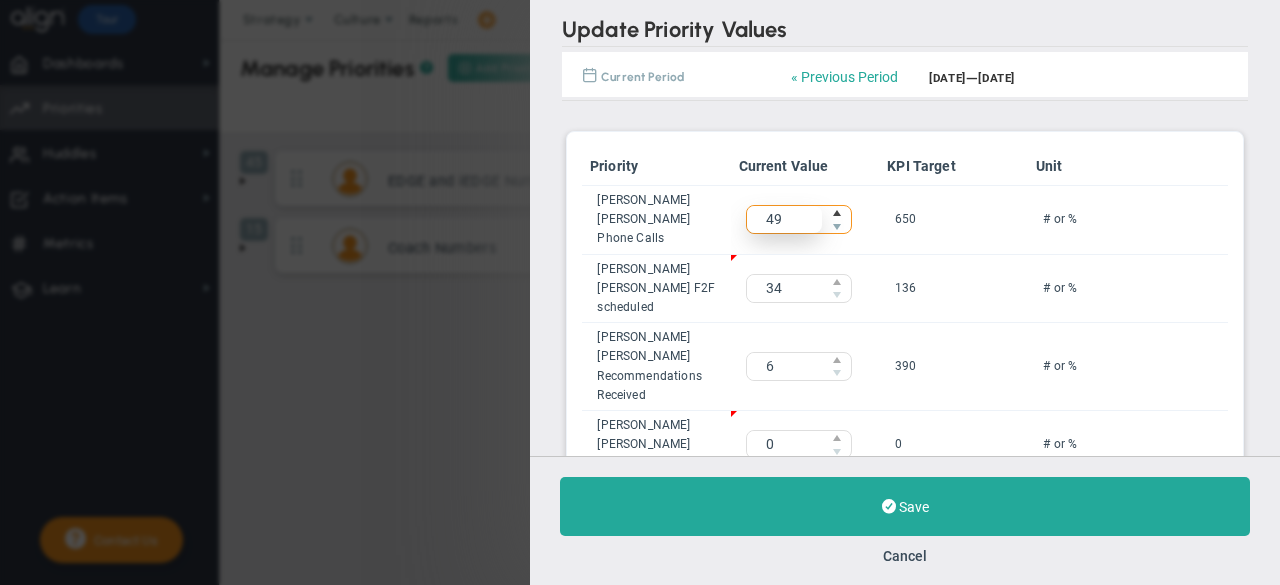 click 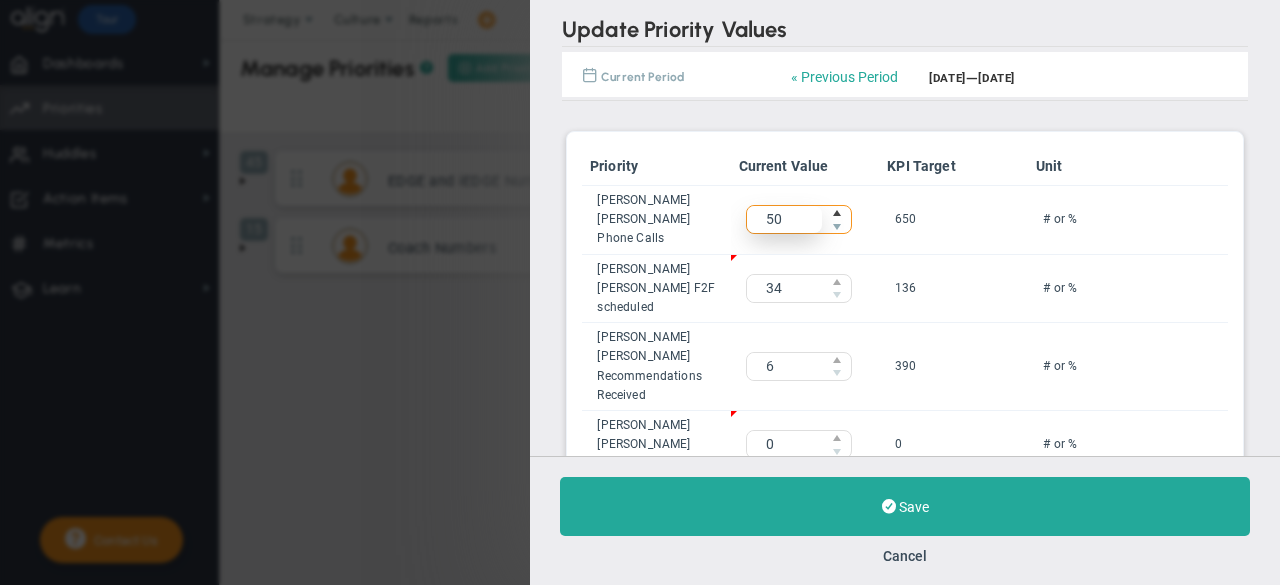 click 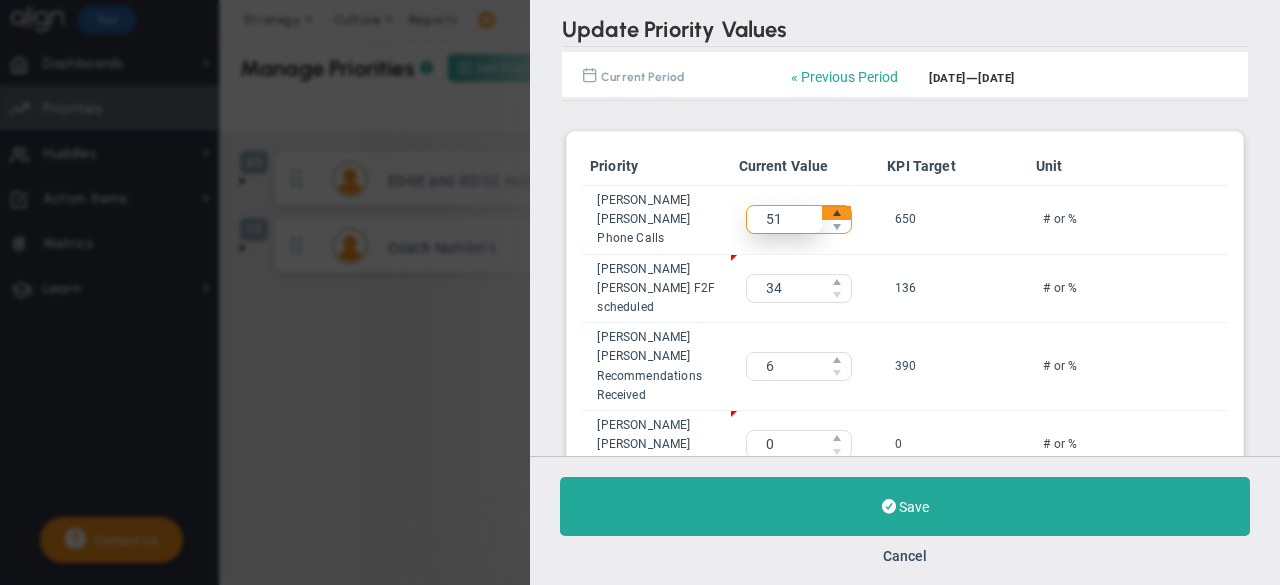 click 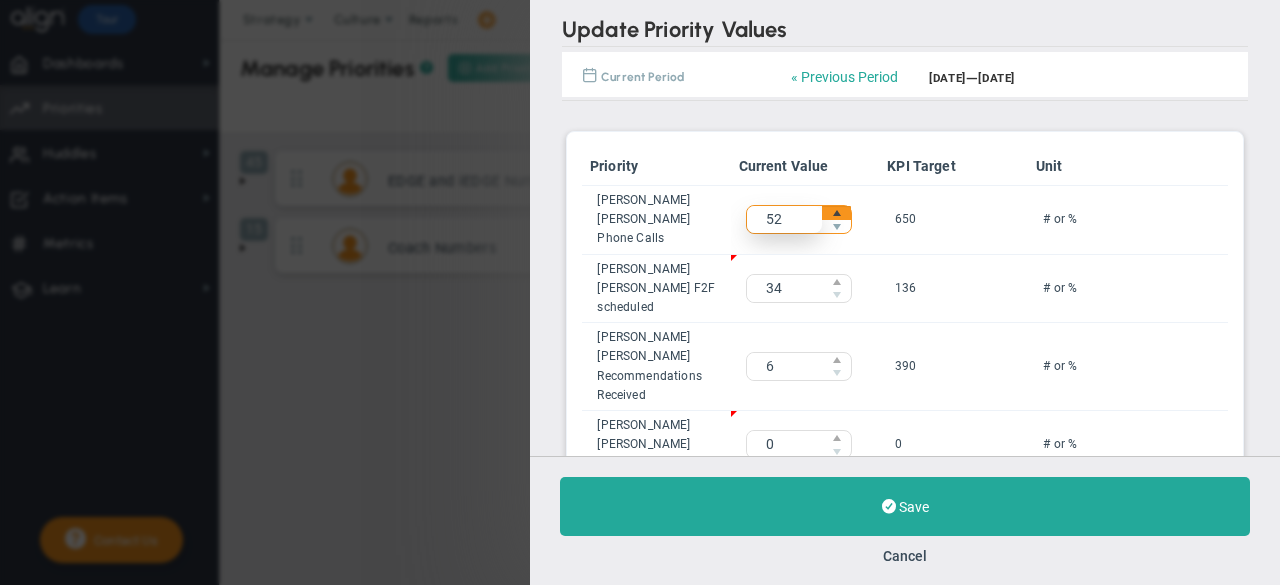 click 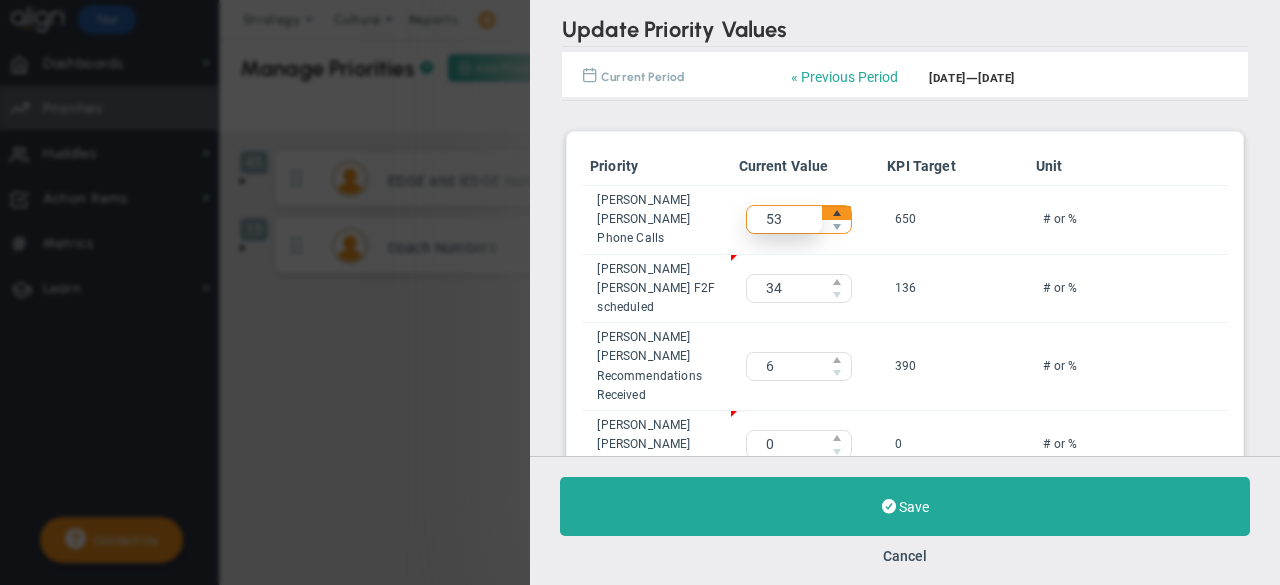 click 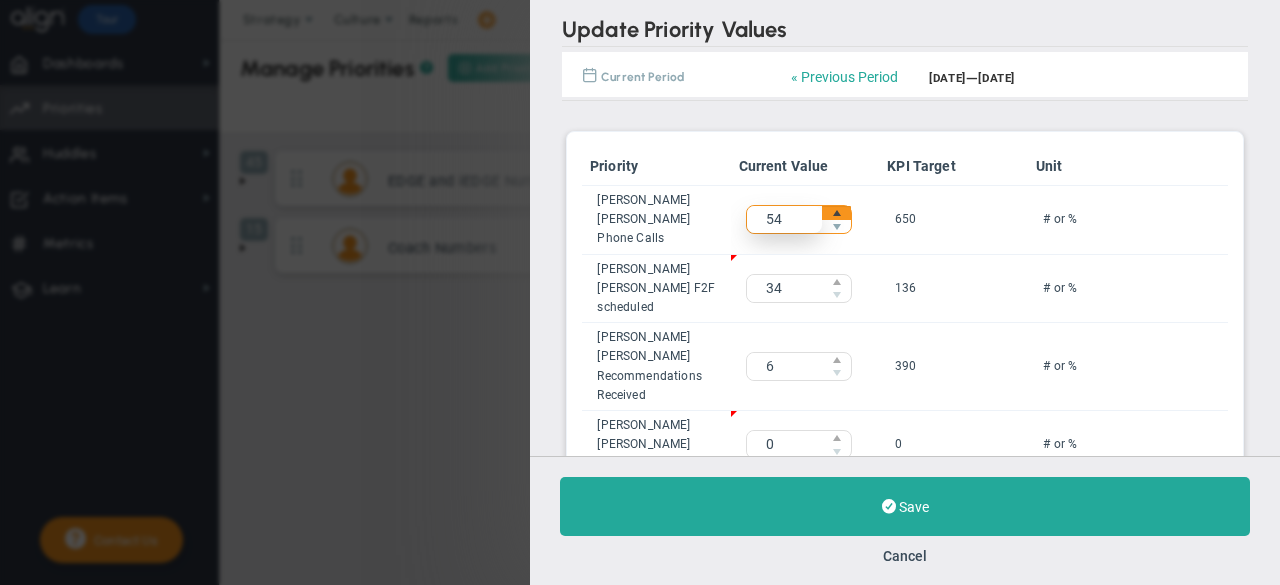 click 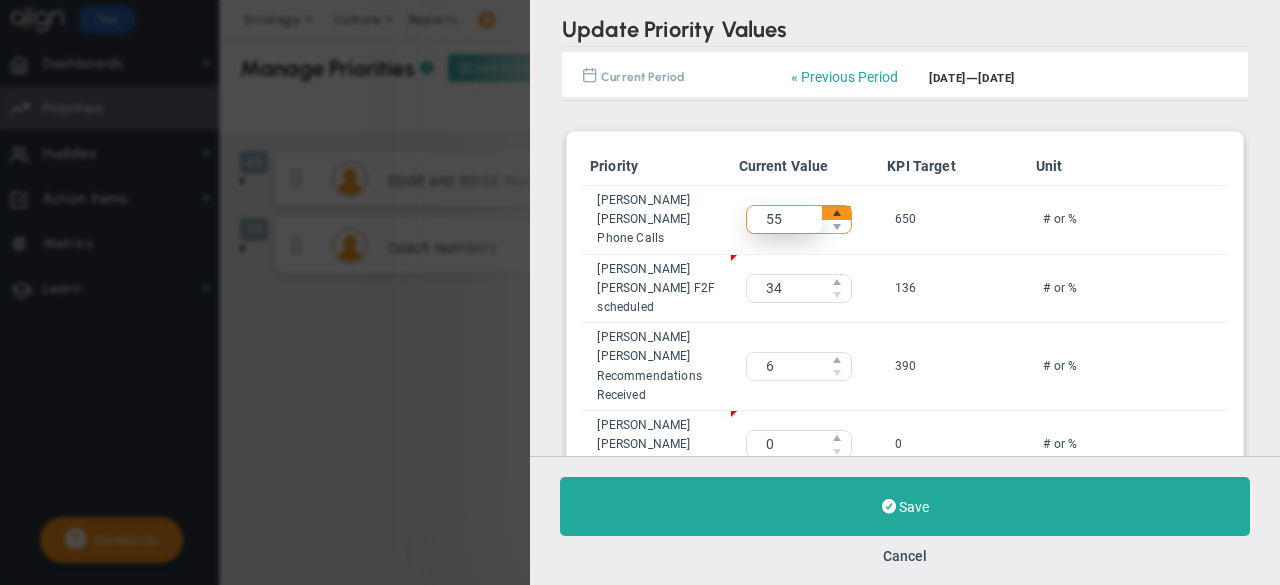 click 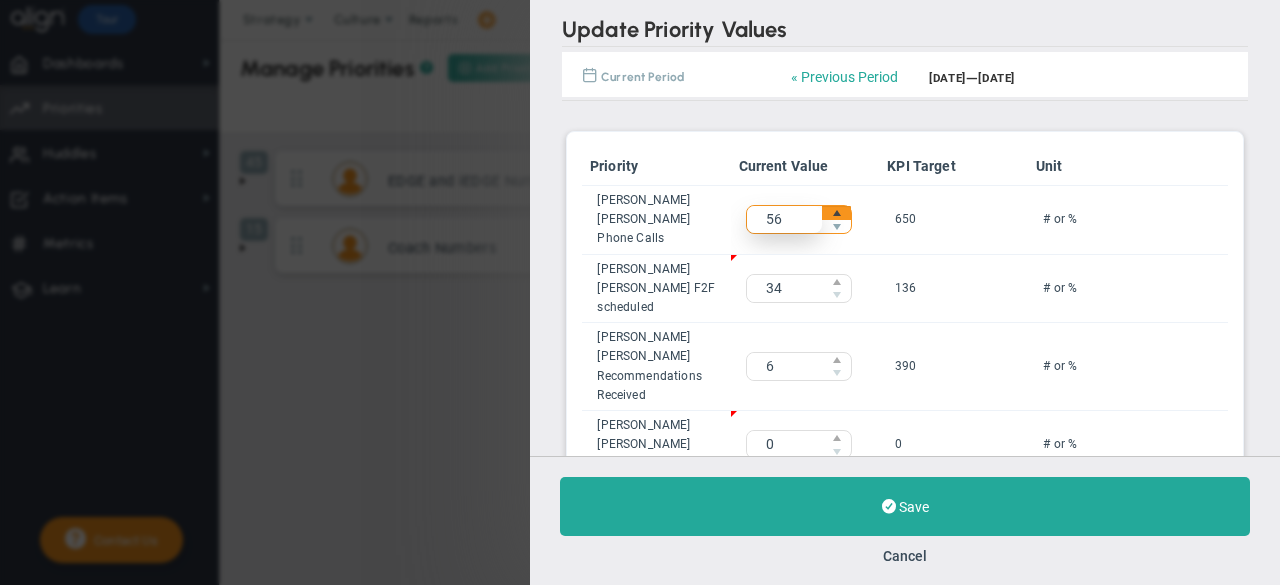 click 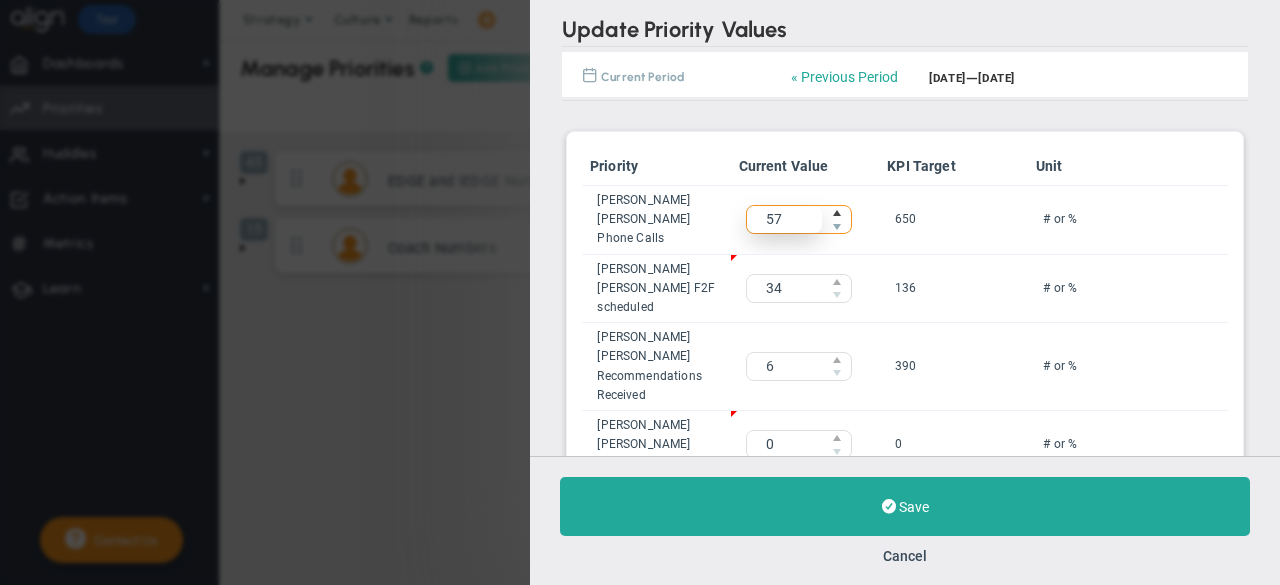 click 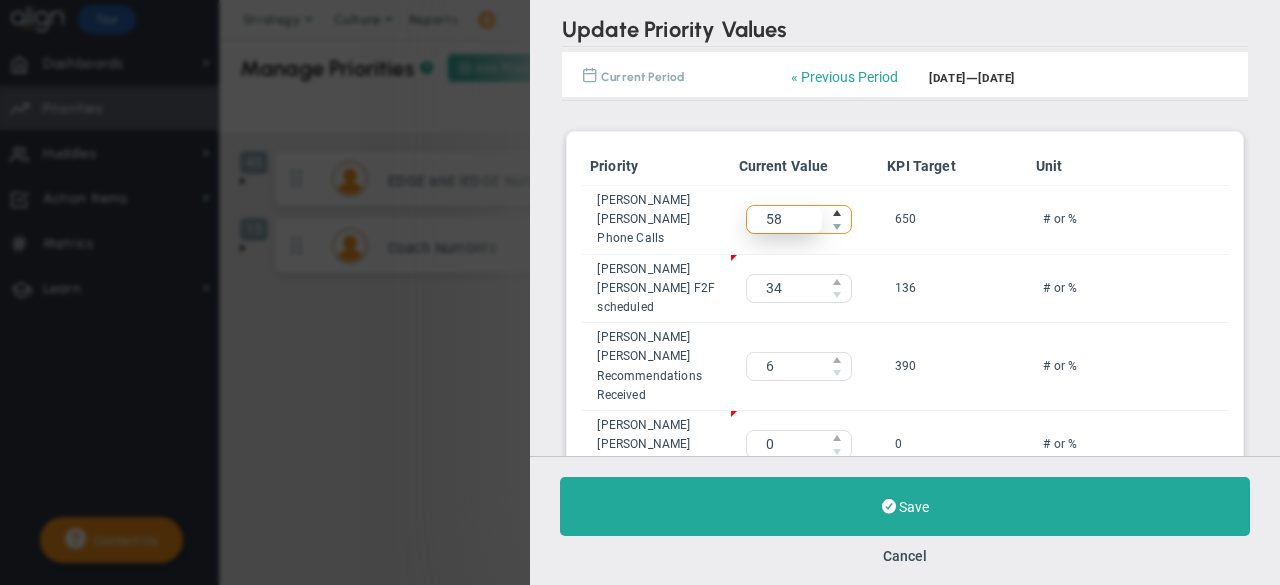 click 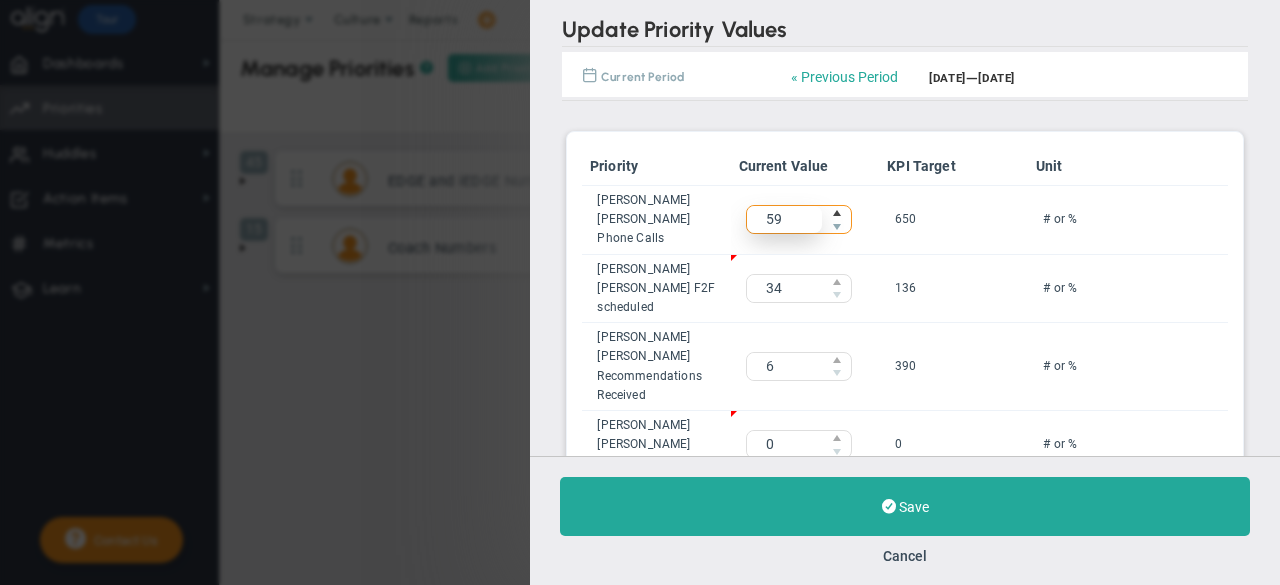 click 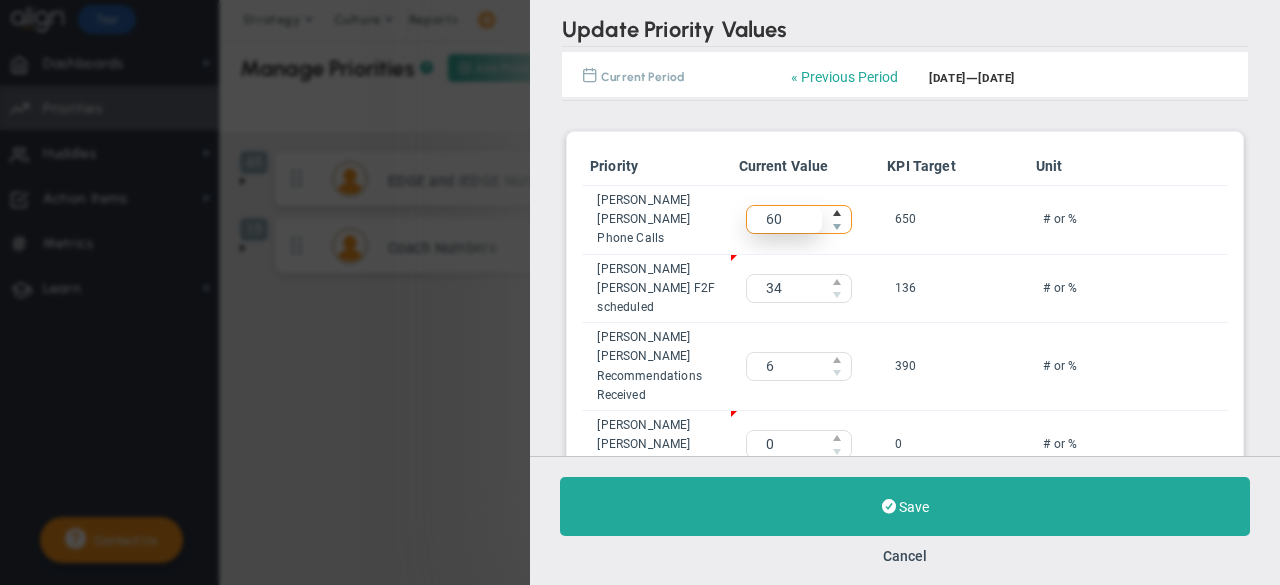 click 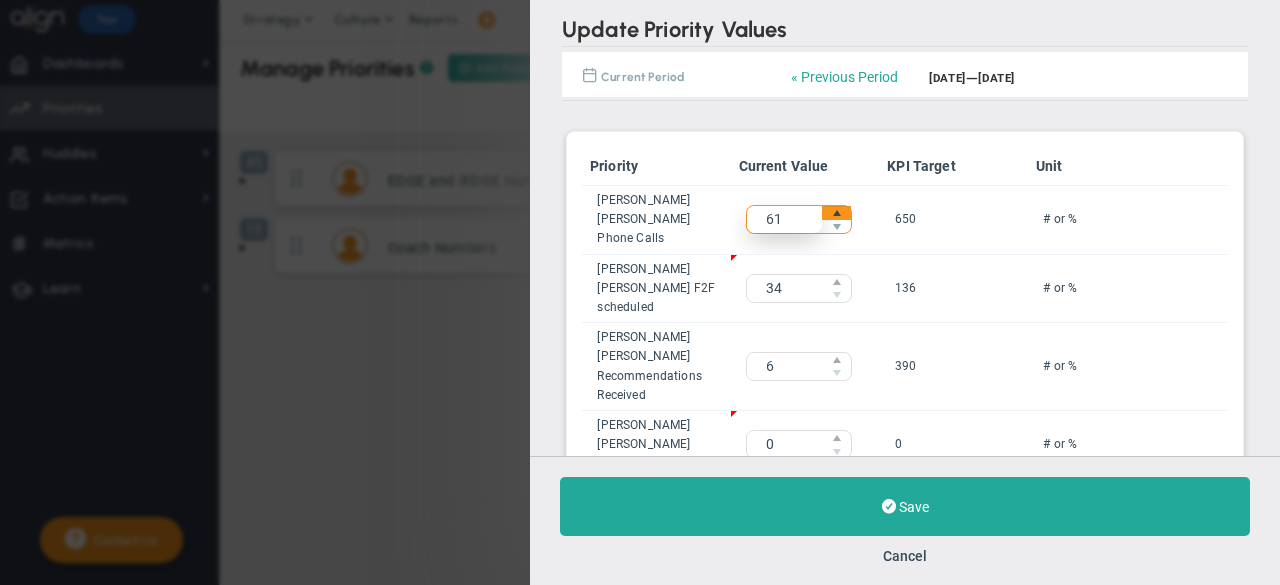 click 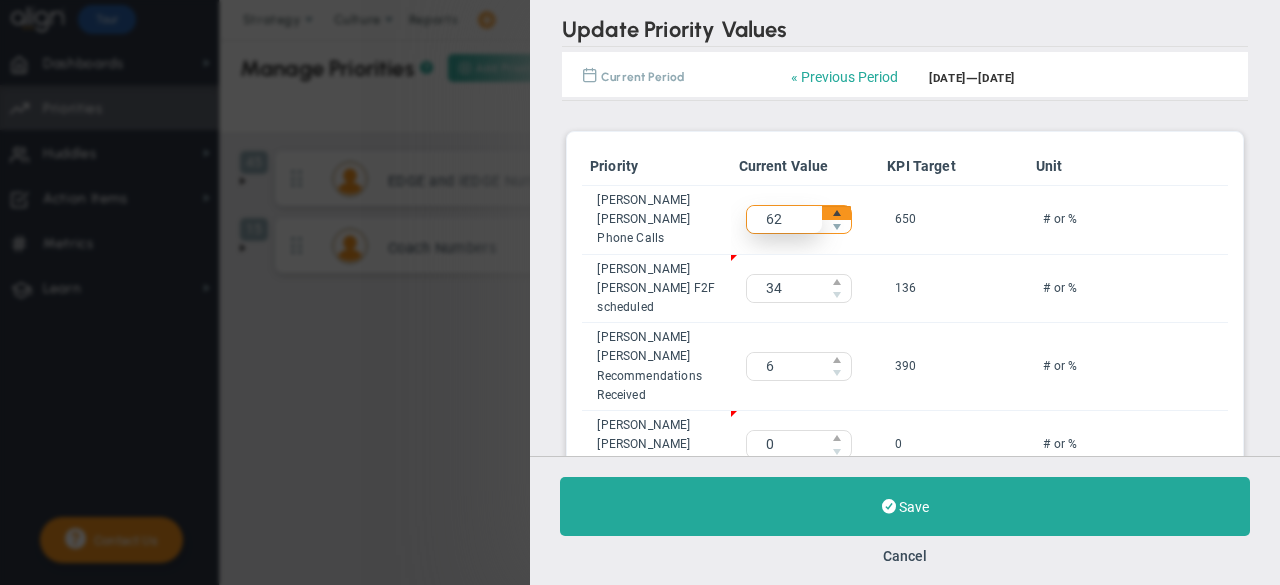 click 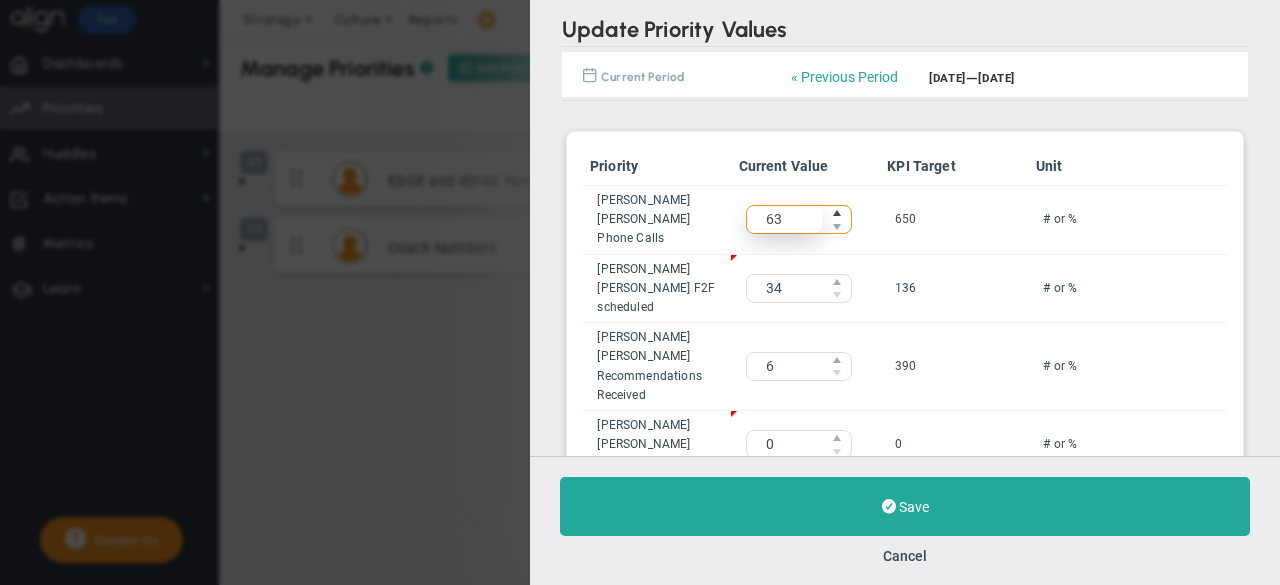 click 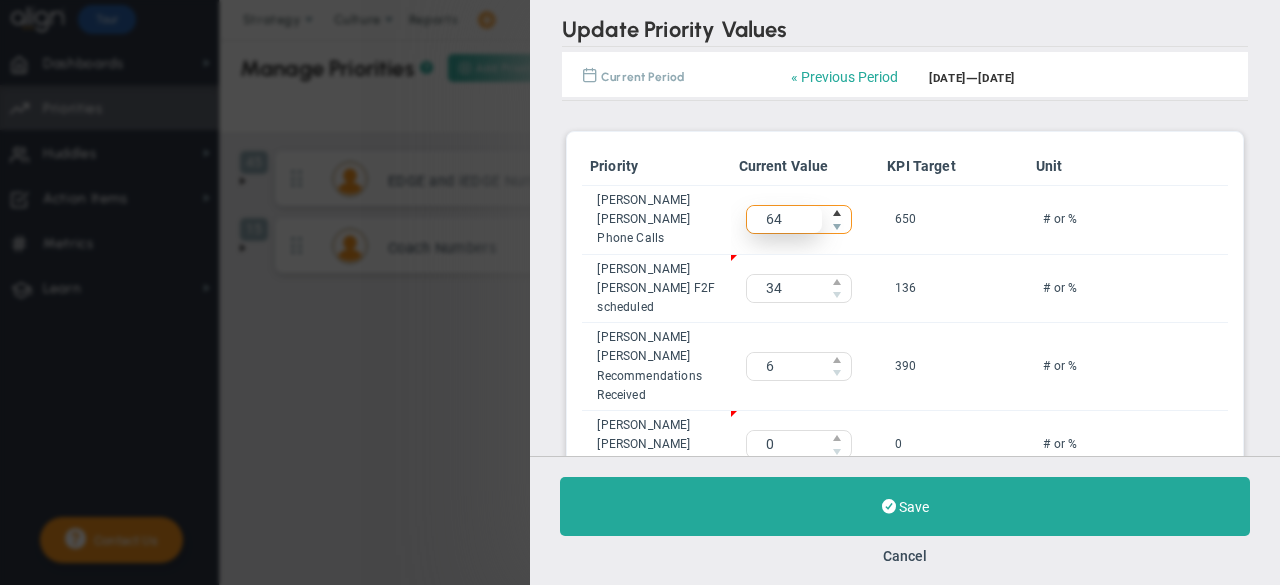 click 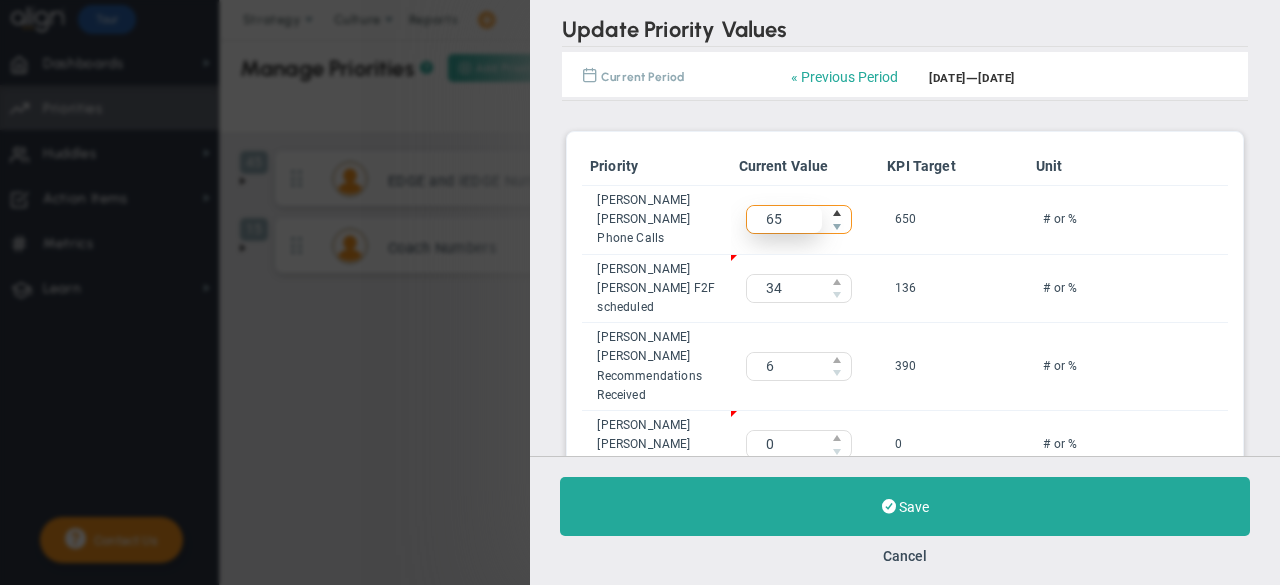 click 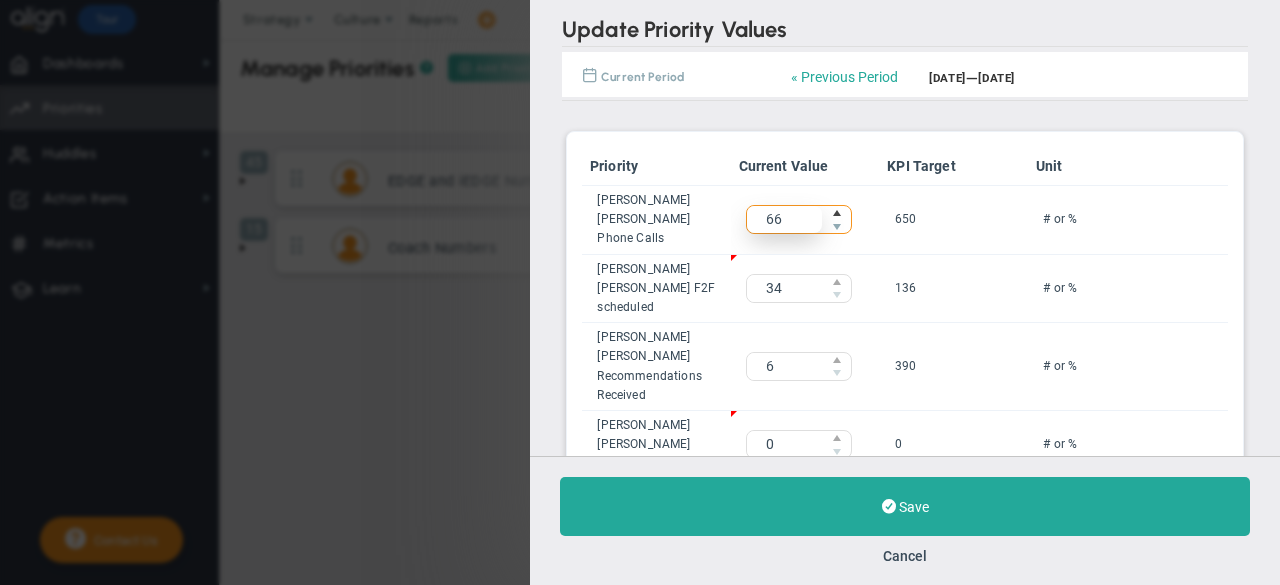 click 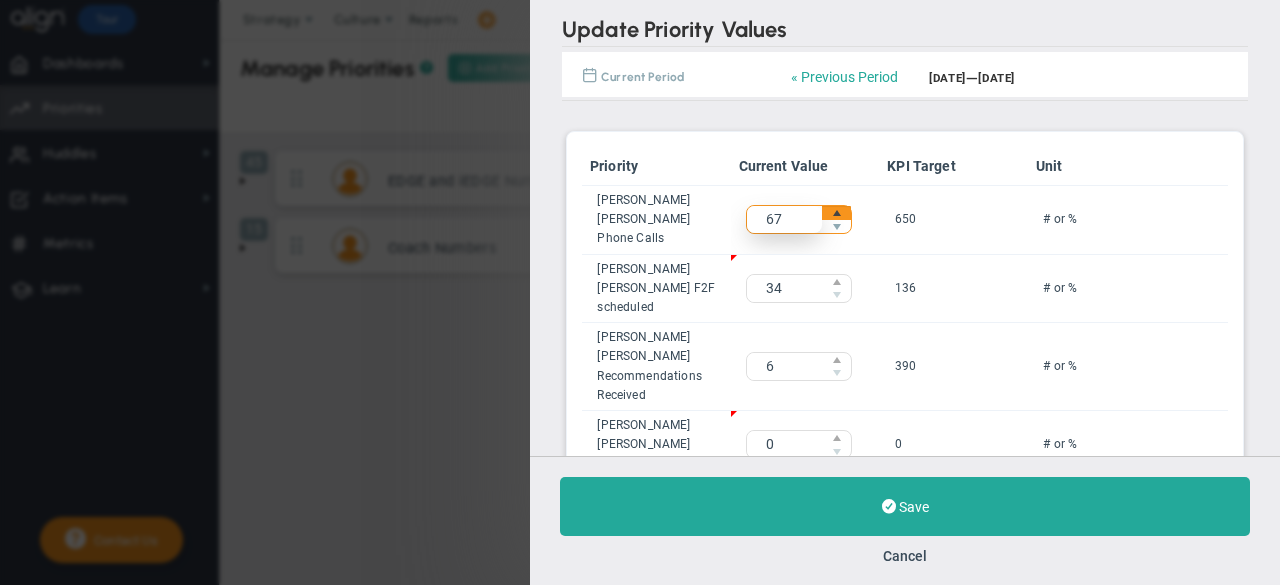 click 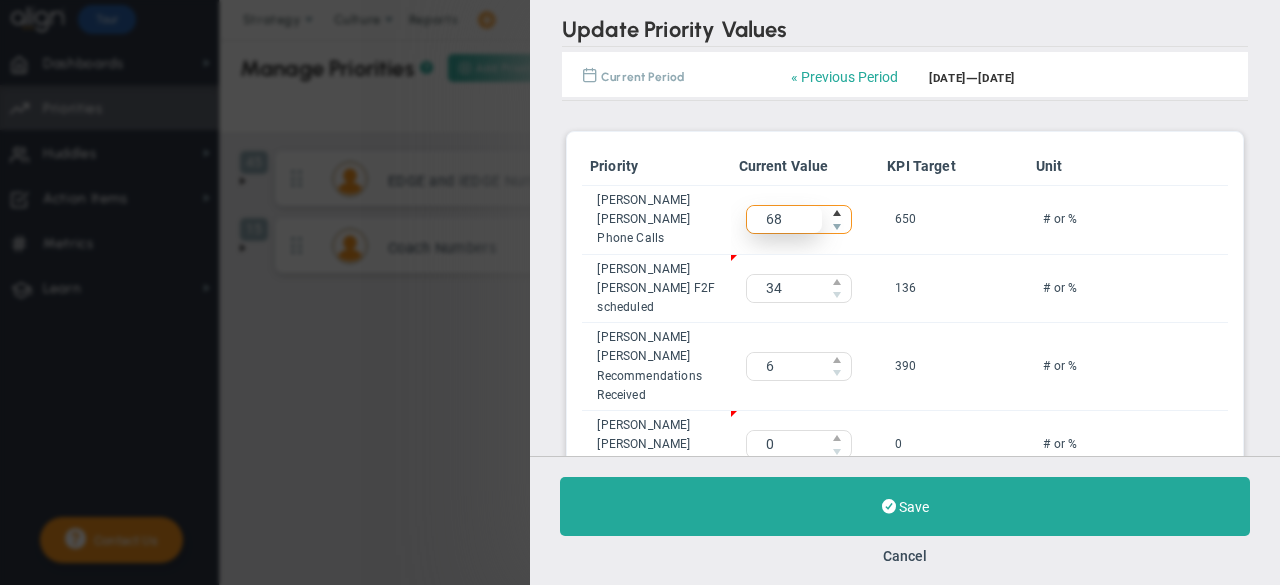 click 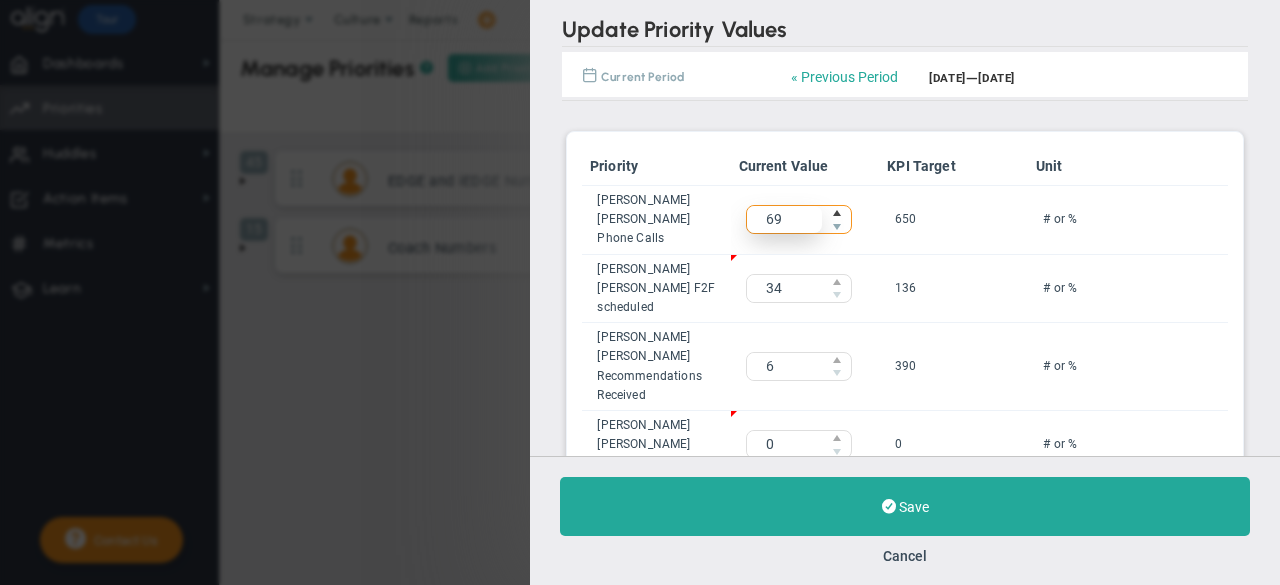 click 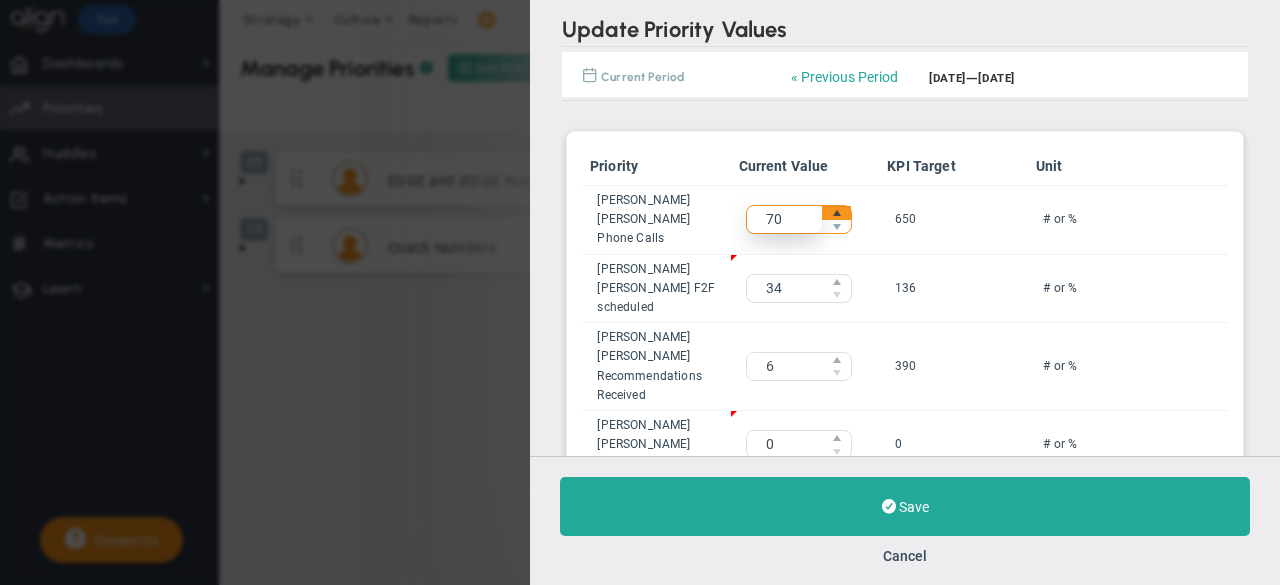 click 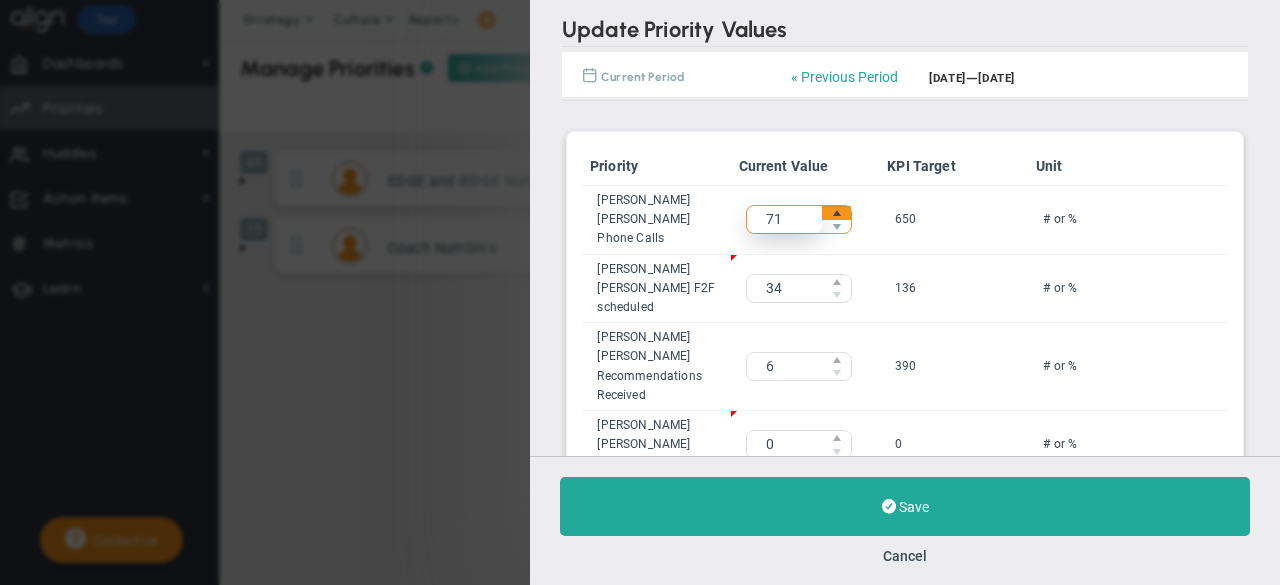 click 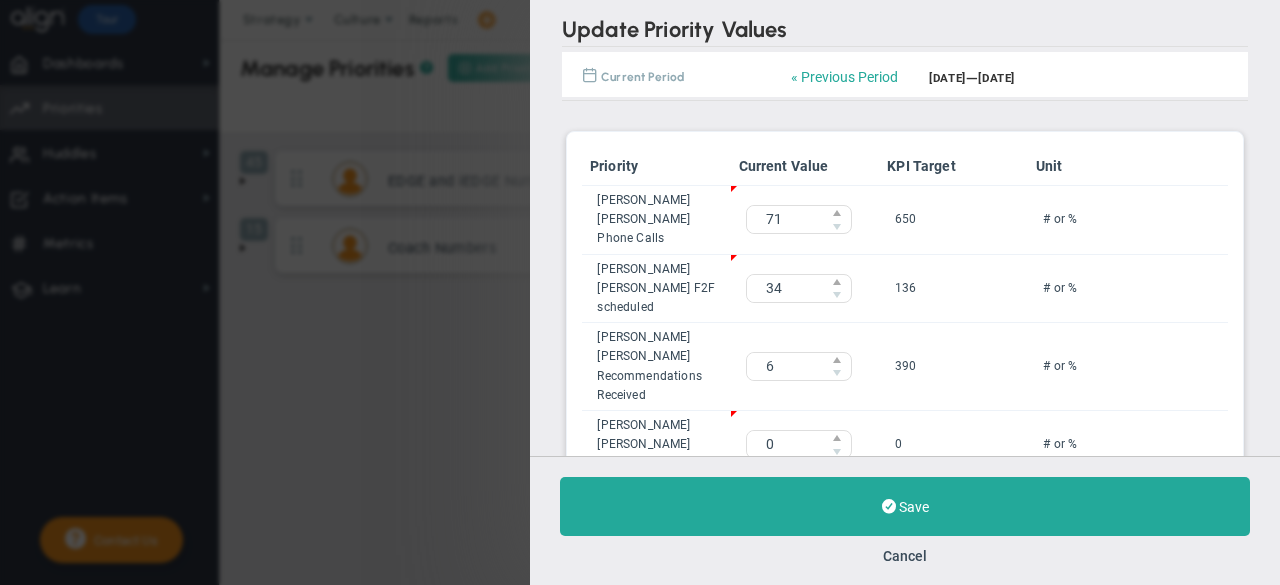click on "Save" at bounding box center (905, 506) 